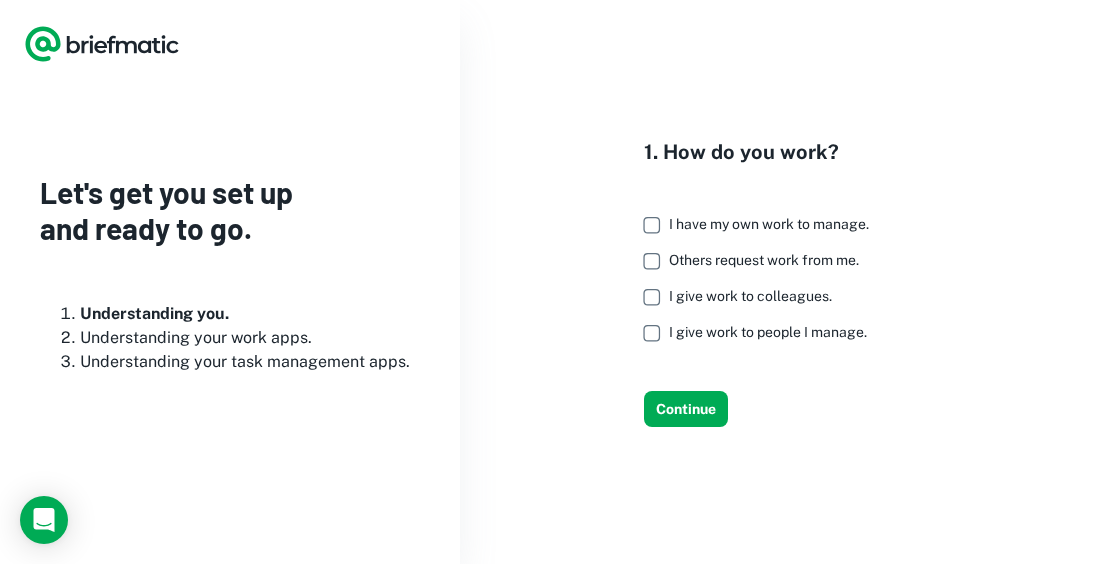 scroll, scrollTop: 0, scrollLeft: 0, axis: both 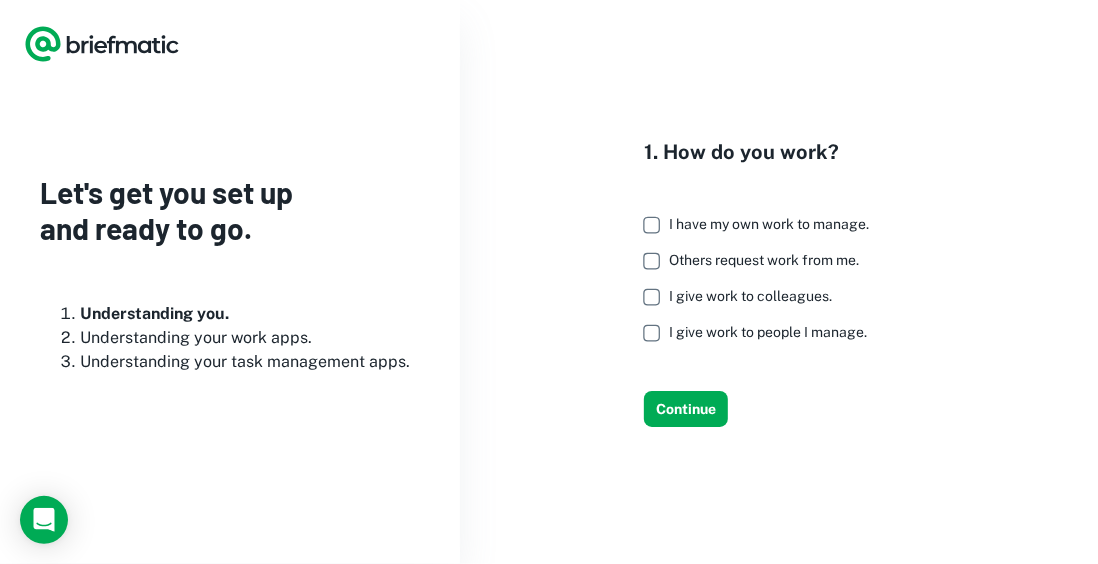 click on "I have my own work to manage." at bounding box center (769, 224) 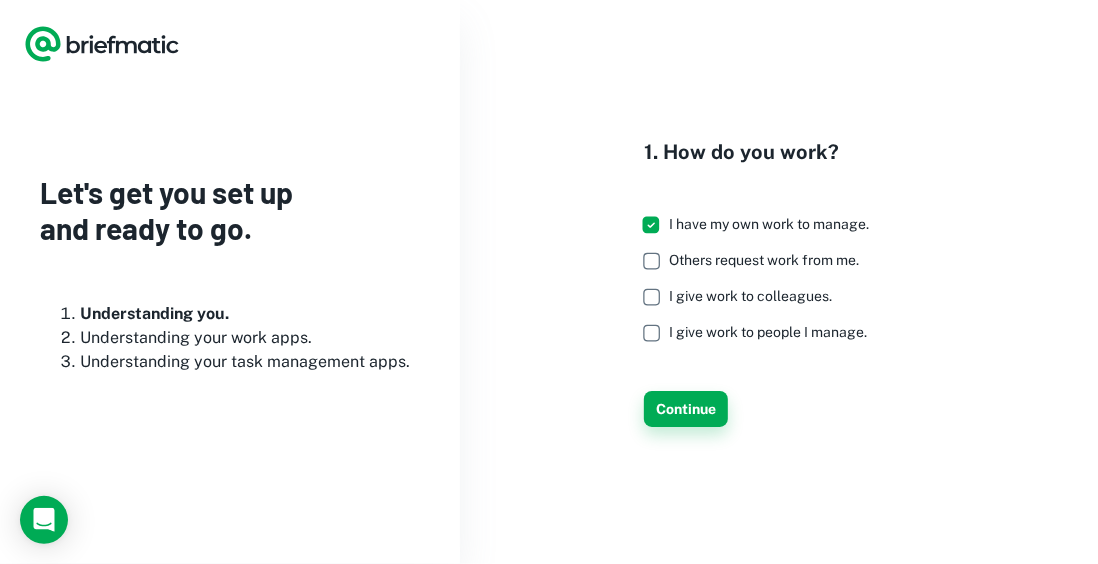 click on "Continue" at bounding box center (686, 409) 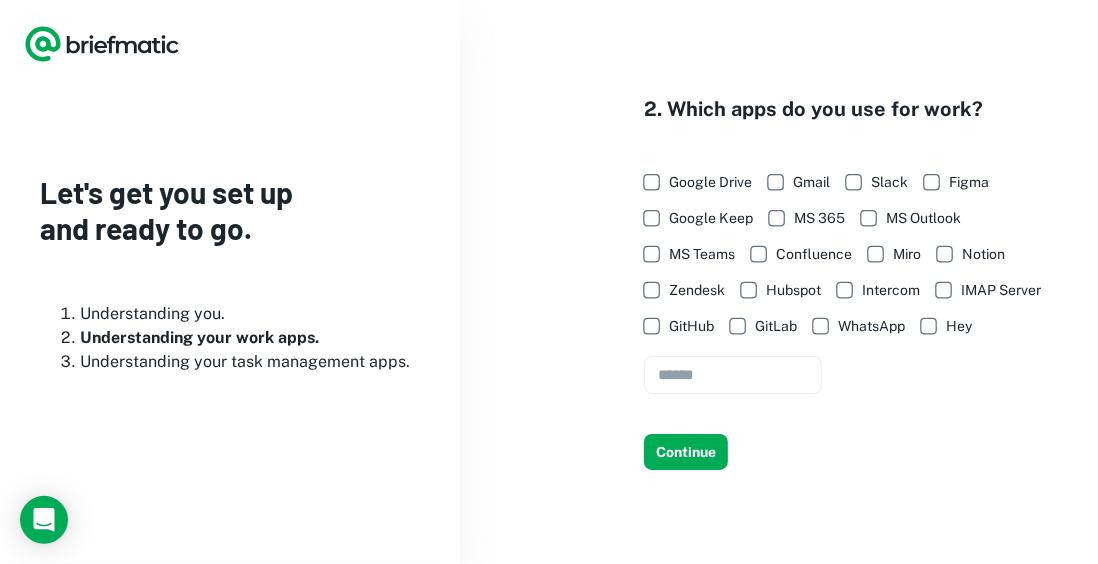 click on "Google Drive" at bounding box center [710, 182] 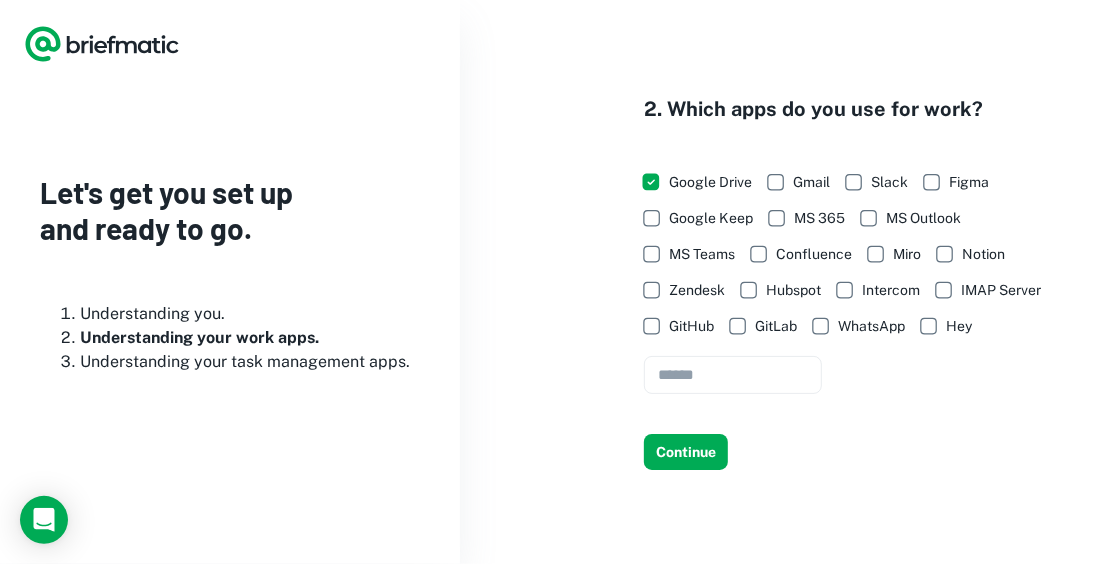 click on "Gmail" at bounding box center (811, 182) 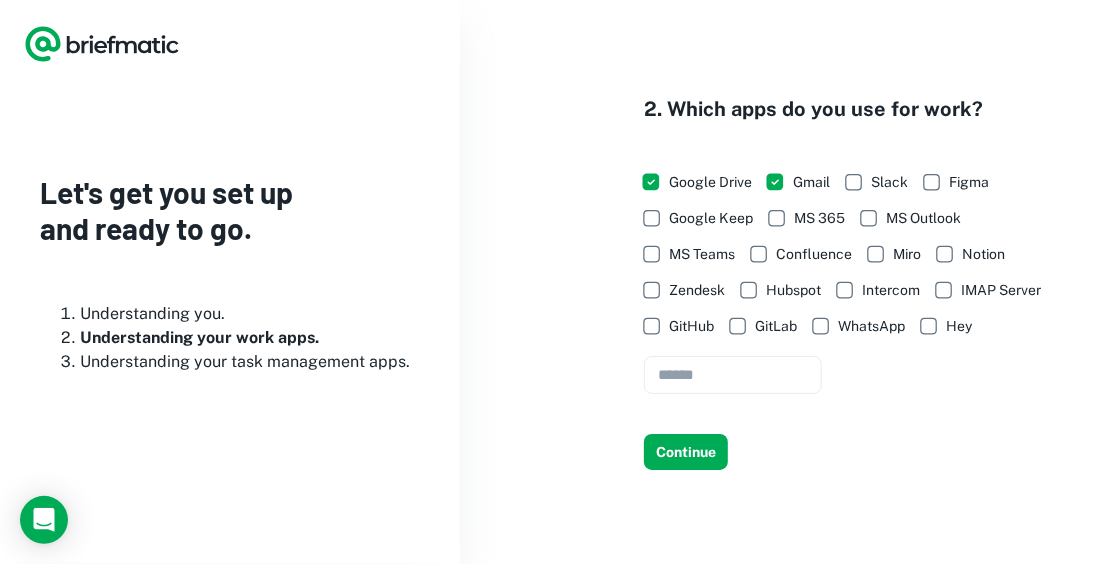 click on "Slack" at bounding box center (889, 182) 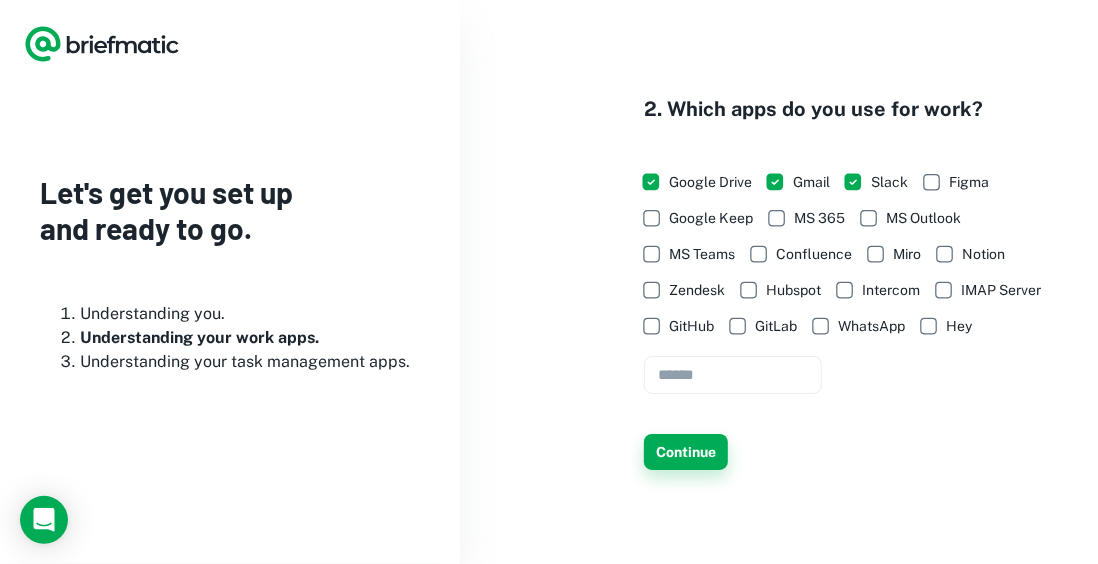 click on "Continue" at bounding box center (686, 452) 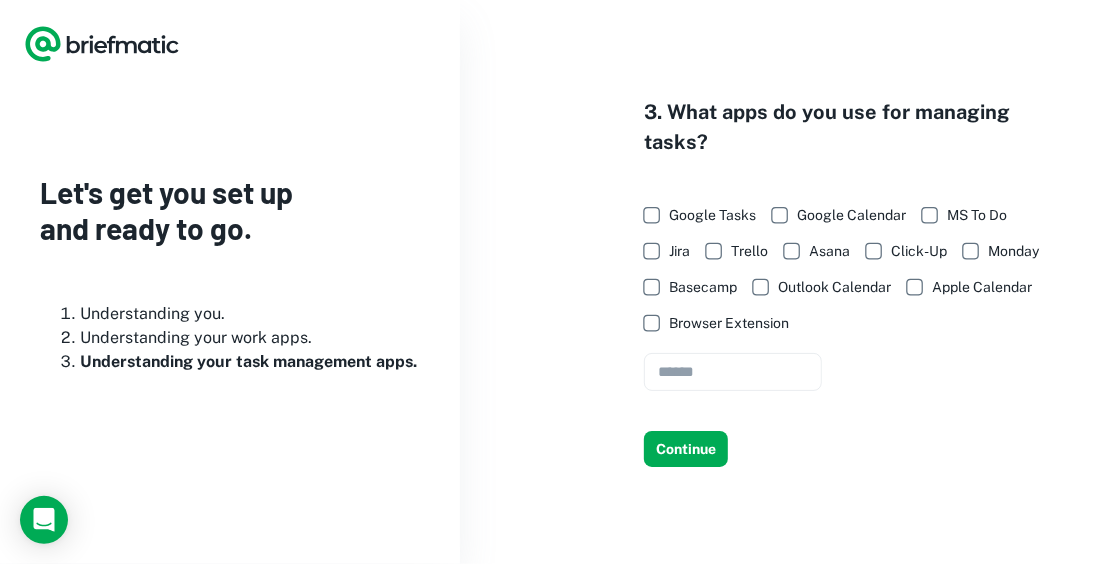 click on "Google Tasks" at bounding box center [712, 215] 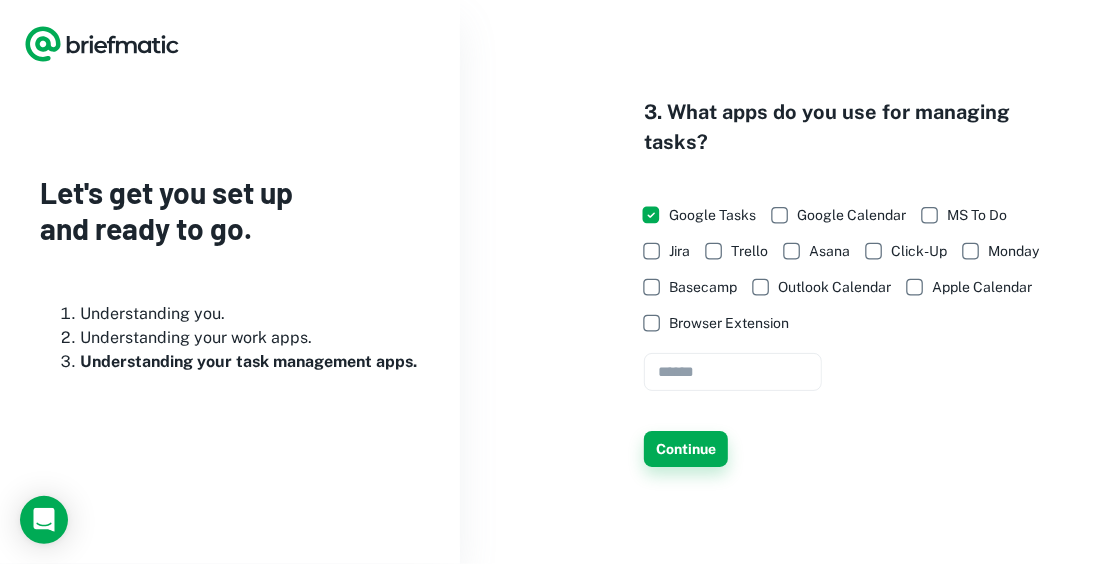 click on "Continue" at bounding box center (686, 449) 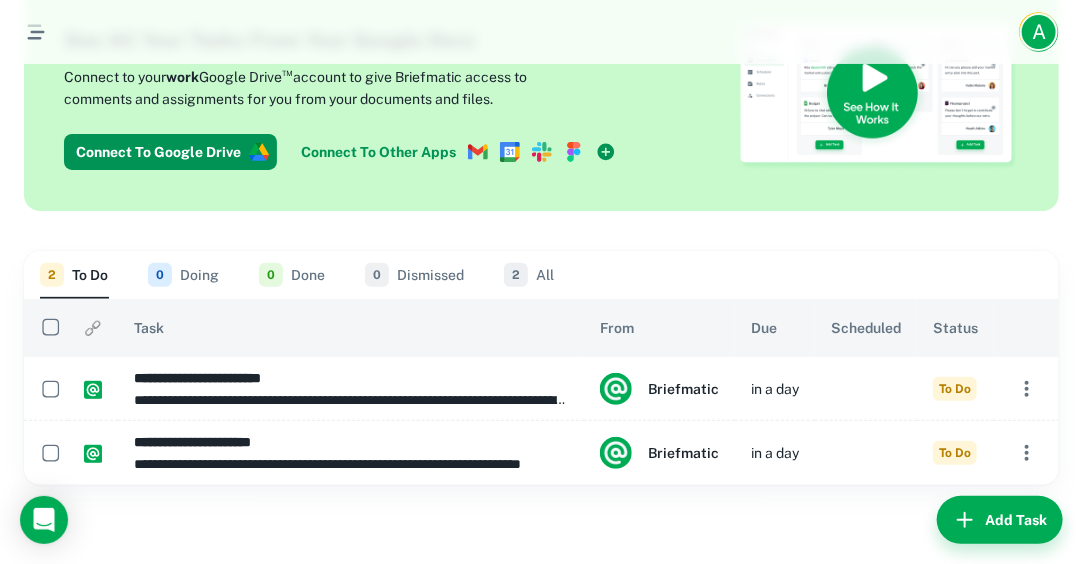 scroll, scrollTop: 0, scrollLeft: 0, axis: both 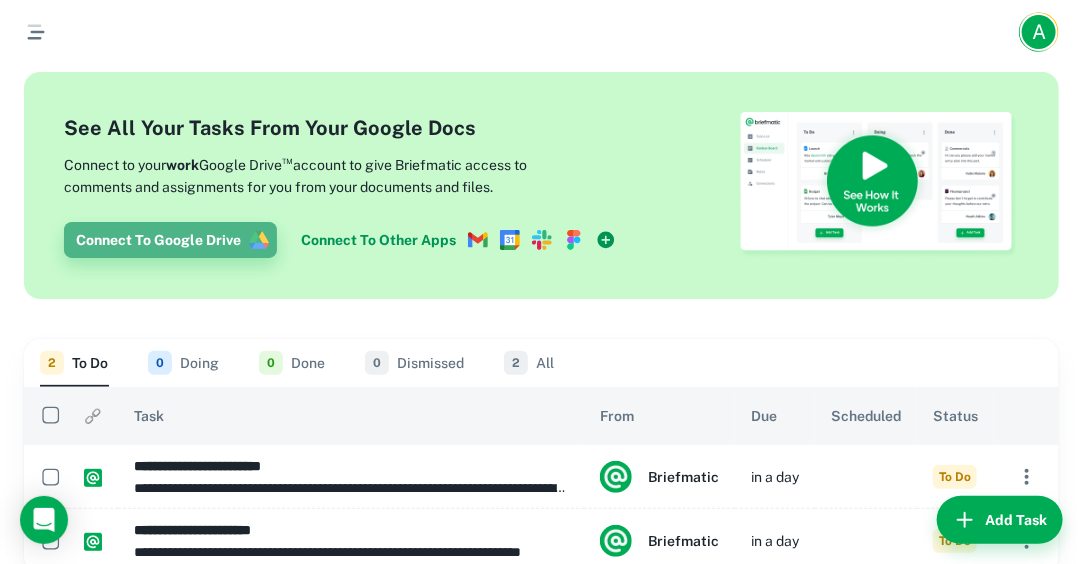 click on "Connect To Google Drive" at bounding box center (170, 240) 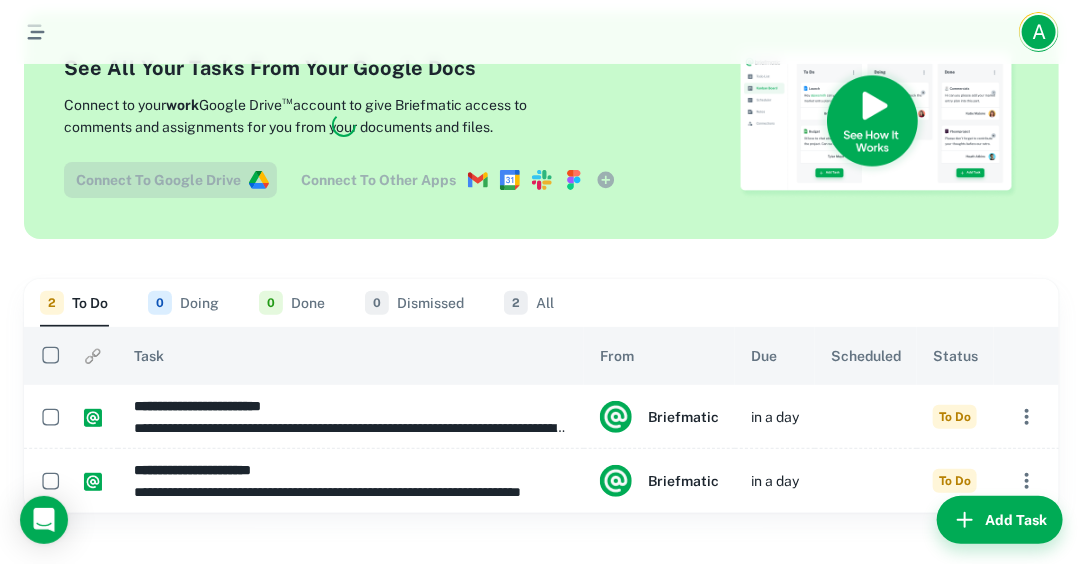 scroll, scrollTop: 88, scrollLeft: 0, axis: vertical 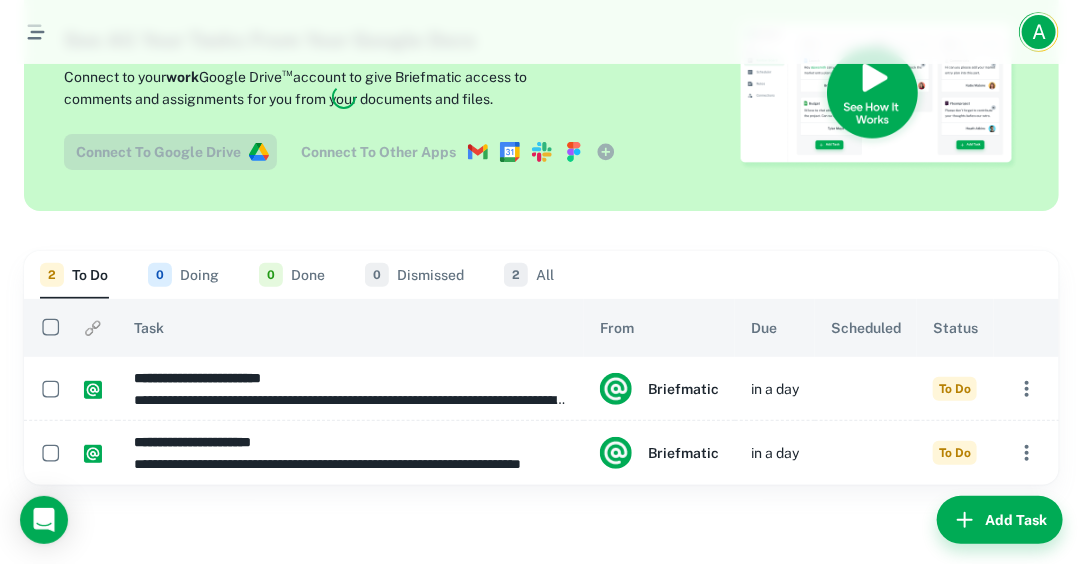 click on "0 Doing" at bounding box center (183, 275) 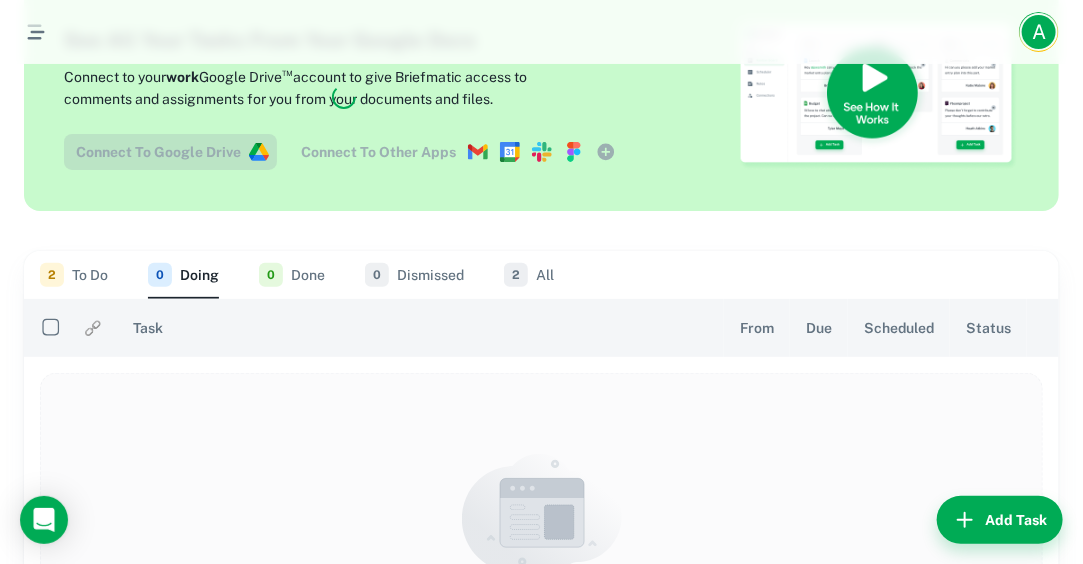 click on "0 Done" at bounding box center (292, 275) 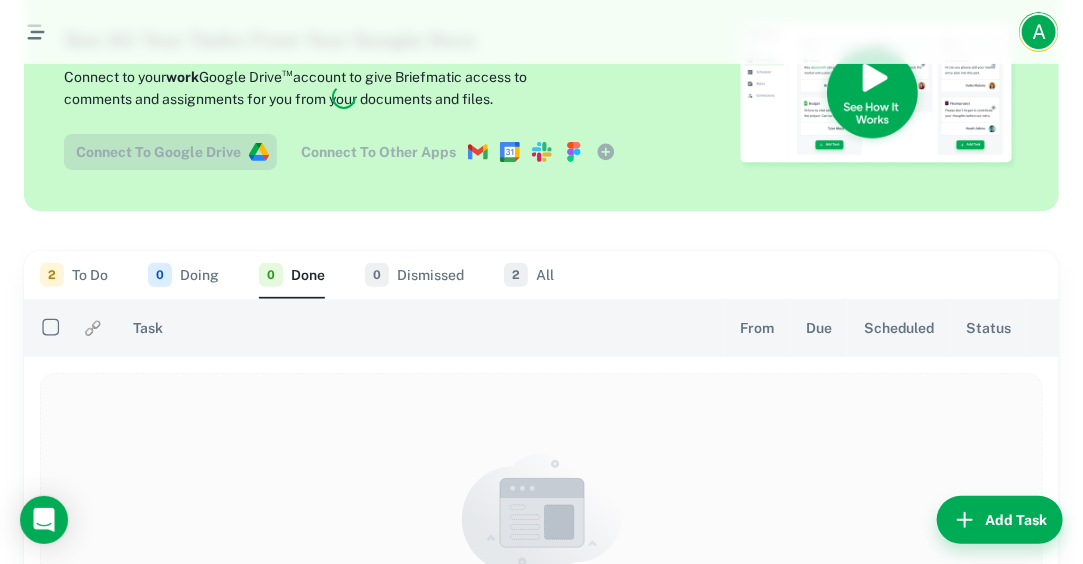 click on "0 Dismissed" at bounding box center [414, 275] 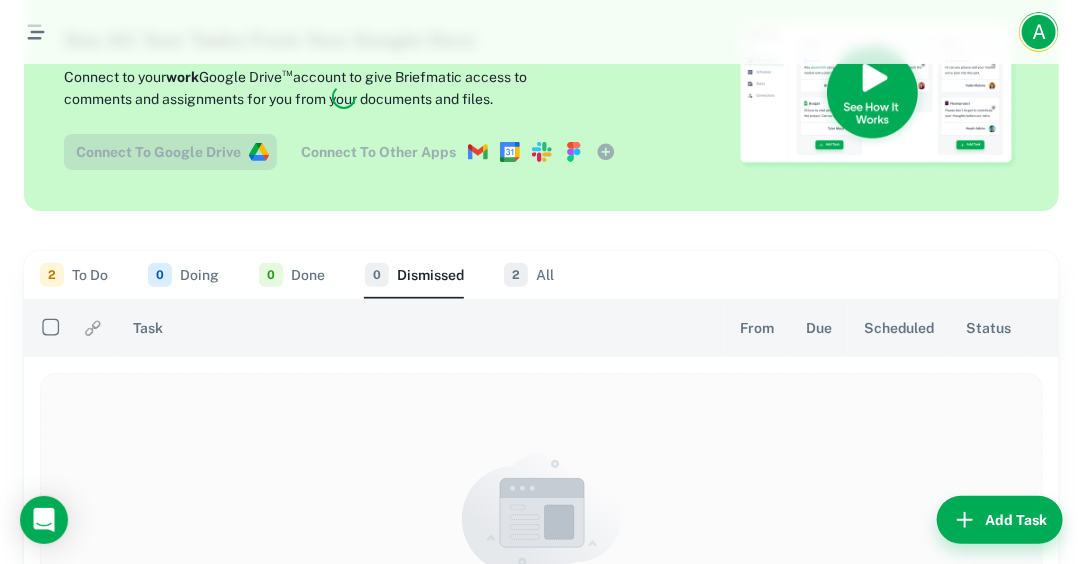 click on "2 All" at bounding box center [529, 275] 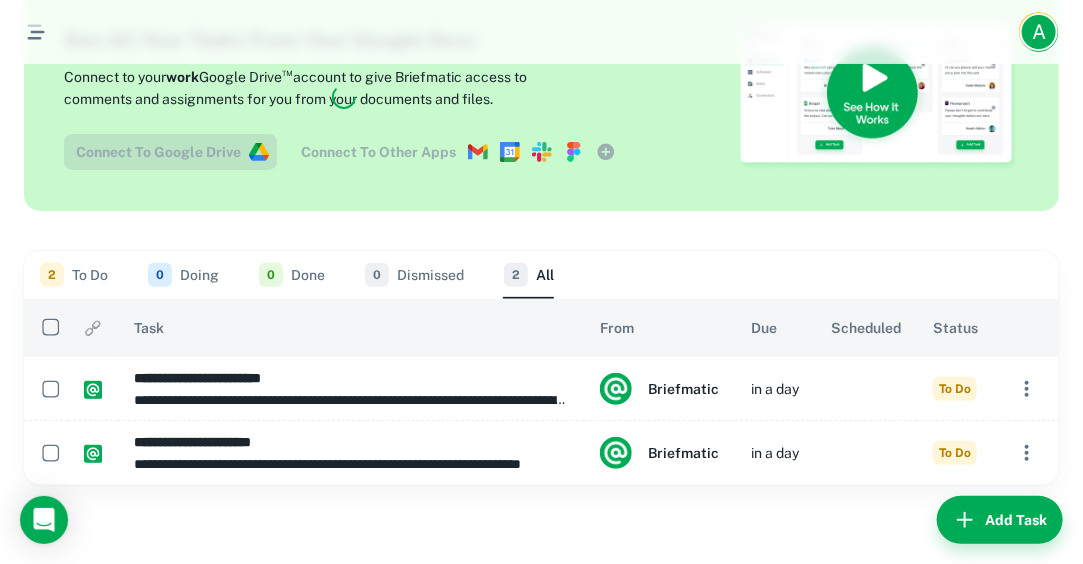click on "2 To Do" at bounding box center (74, 275) 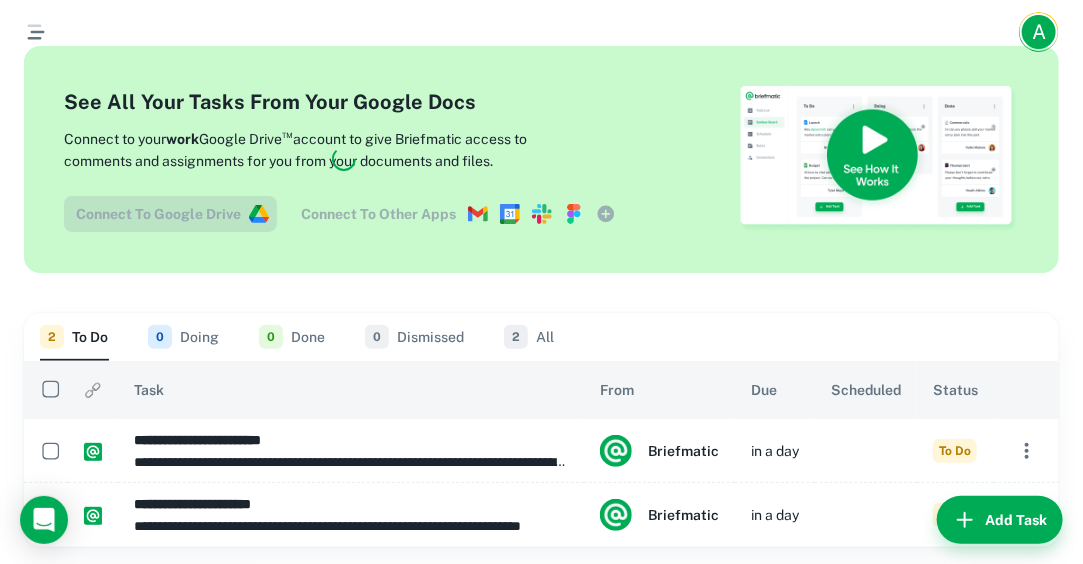 scroll, scrollTop: 0, scrollLeft: 0, axis: both 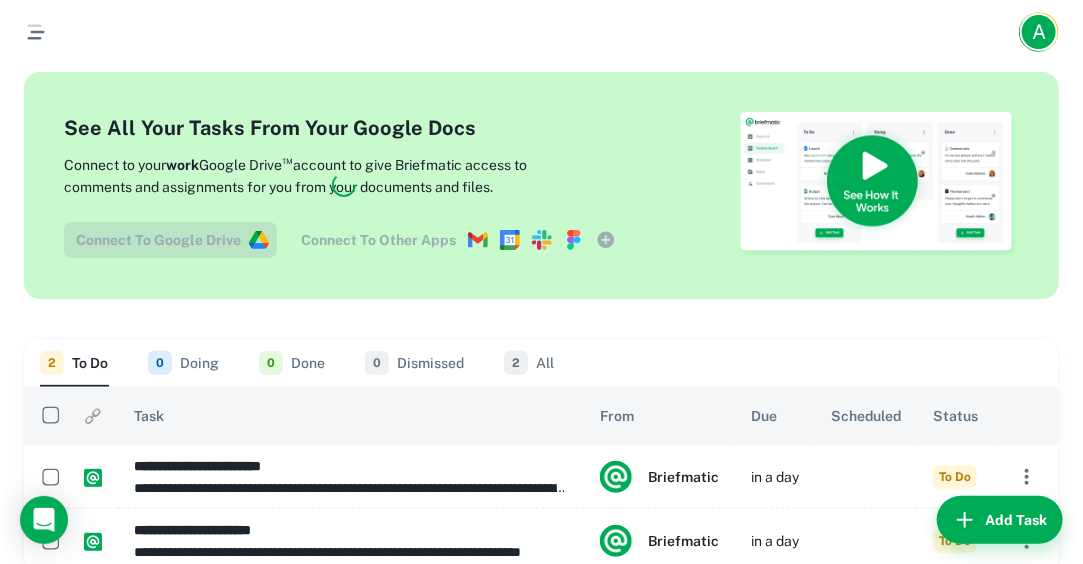 click 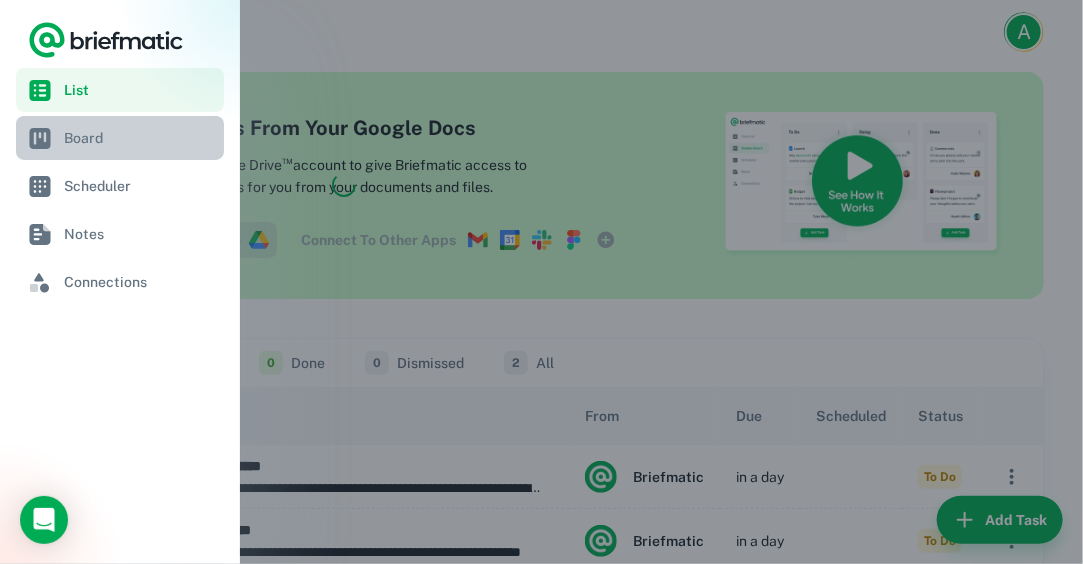 click on "Board" at bounding box center [140, 138] 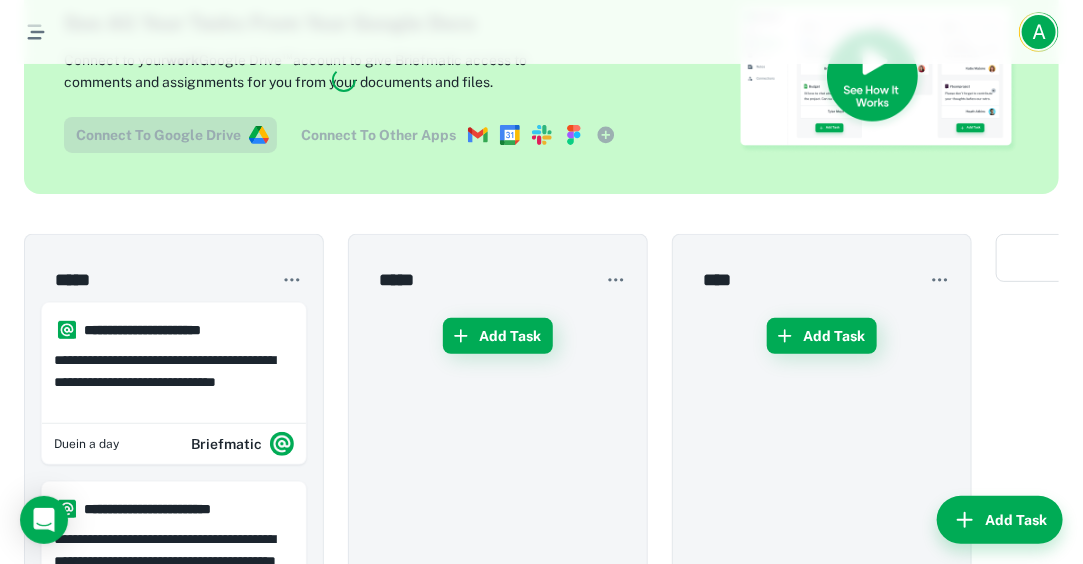 scroll, scrollTop: 0, scrollLeft: 0, axis: both 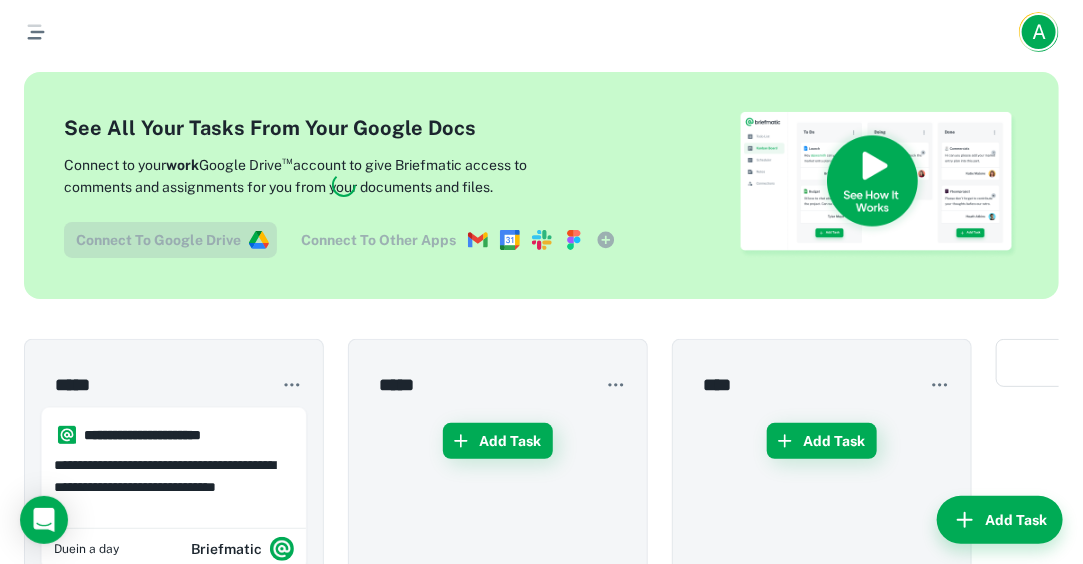 click 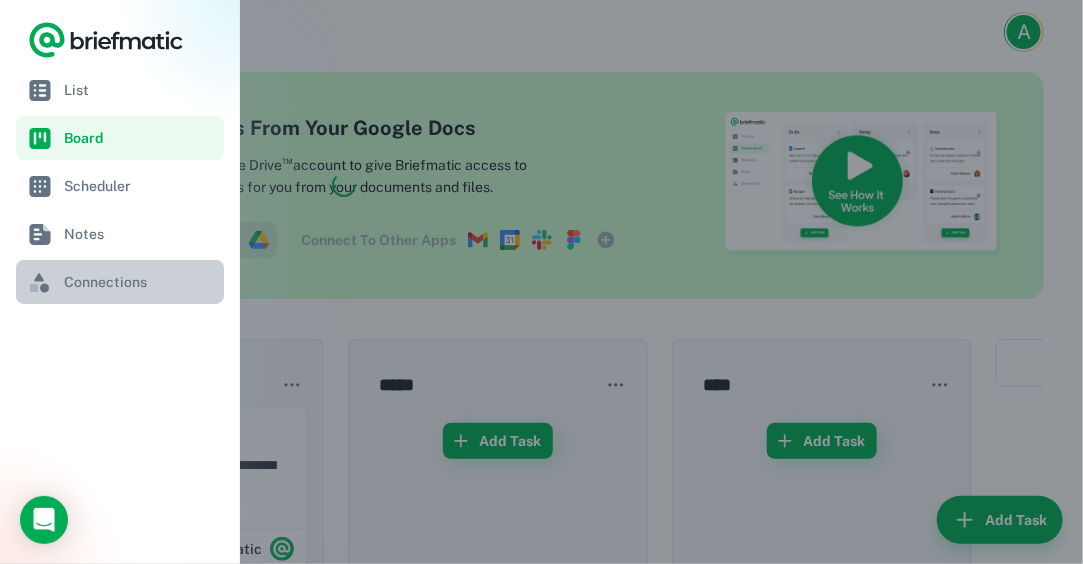 click on "Connections" at bounding box center (140, 282) 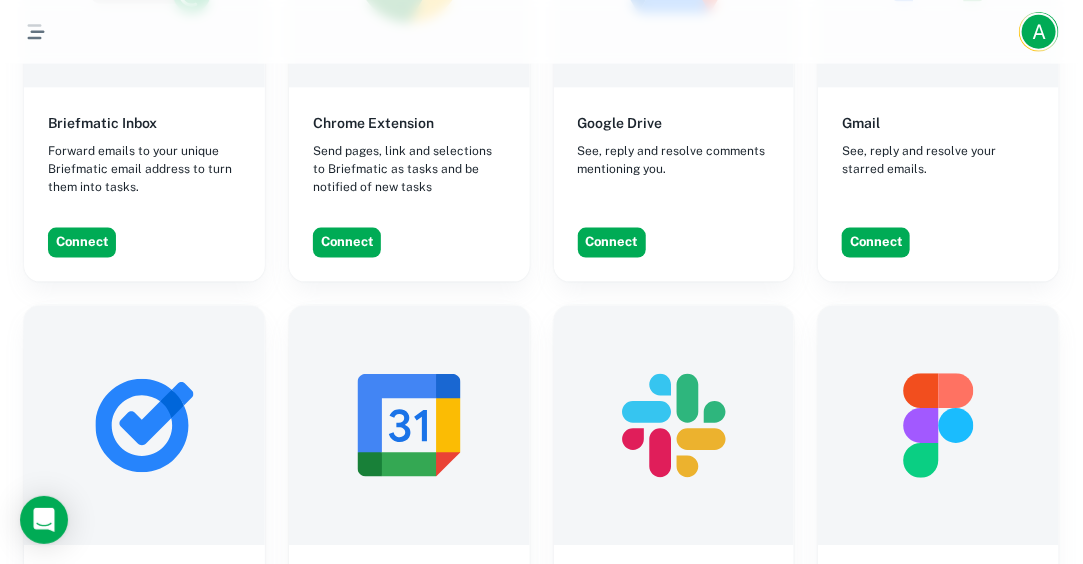 scroll, scrollTop: 900, scrollLeft: 0, axis: vertical 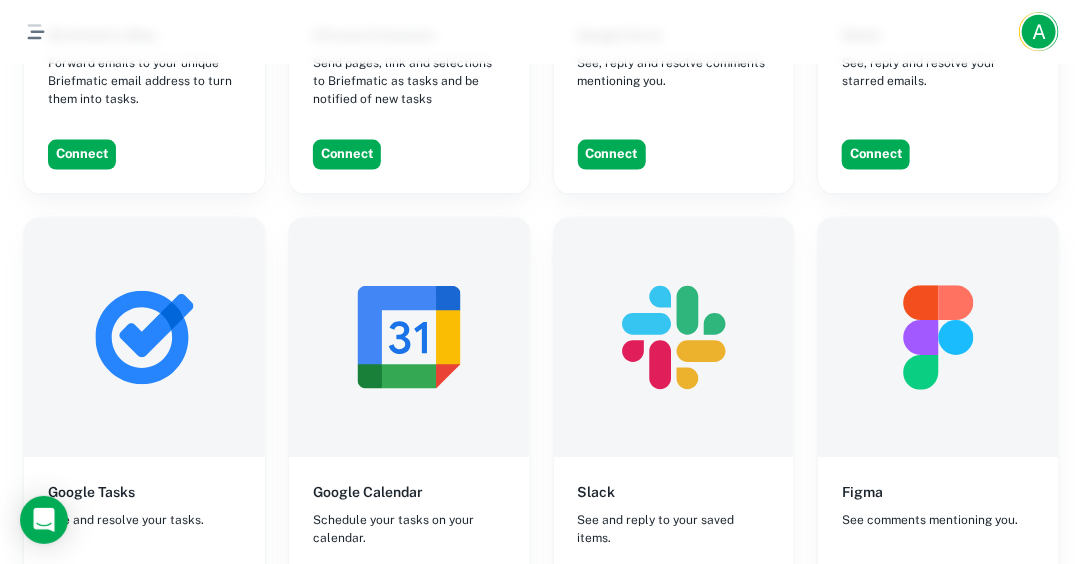 click at bounding box center (144, 338) 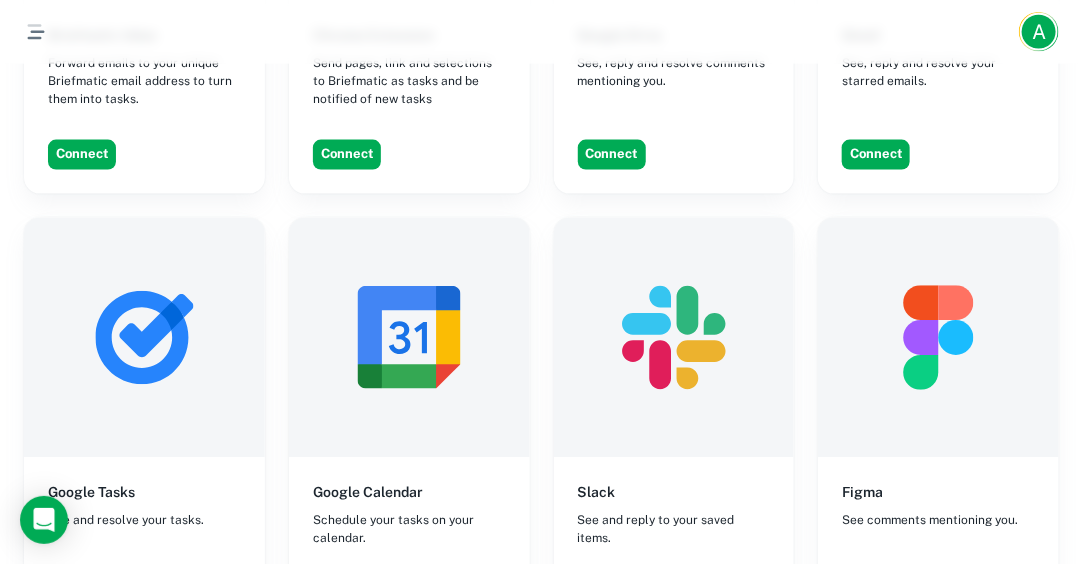 scroll, scrollTop: 1200, scrollLeft: 0, axis: vertical 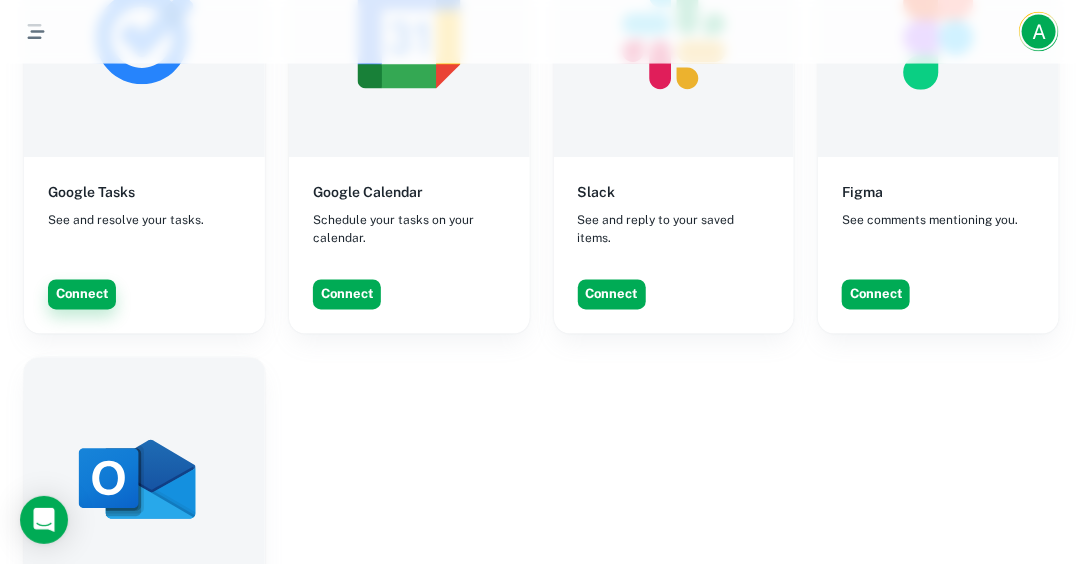 click on "Connect" at bounding box center [82, 295] 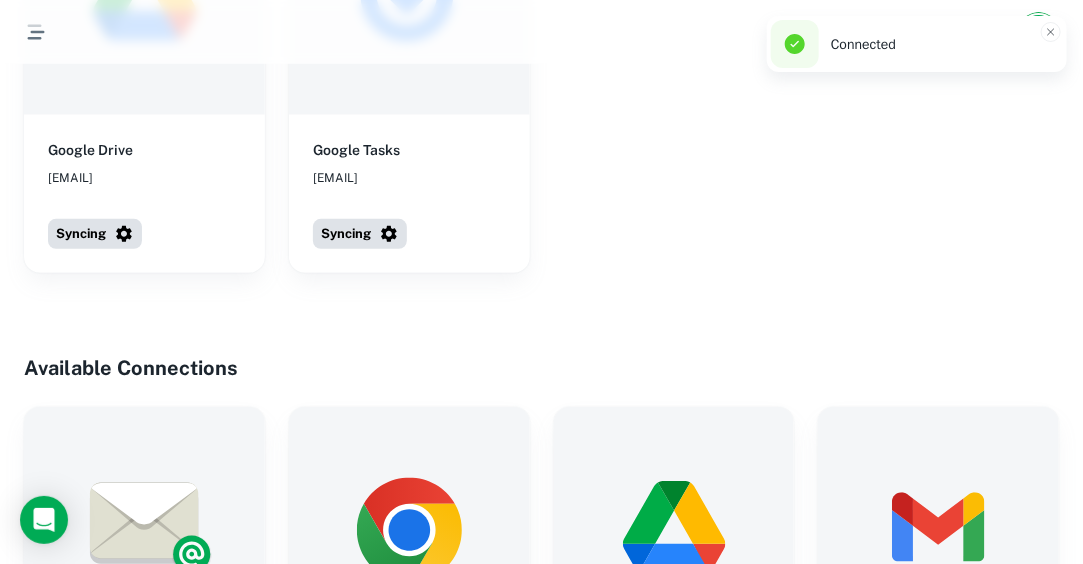 scroll, scrollTop: 0, scrollLeft: 0, axis: both 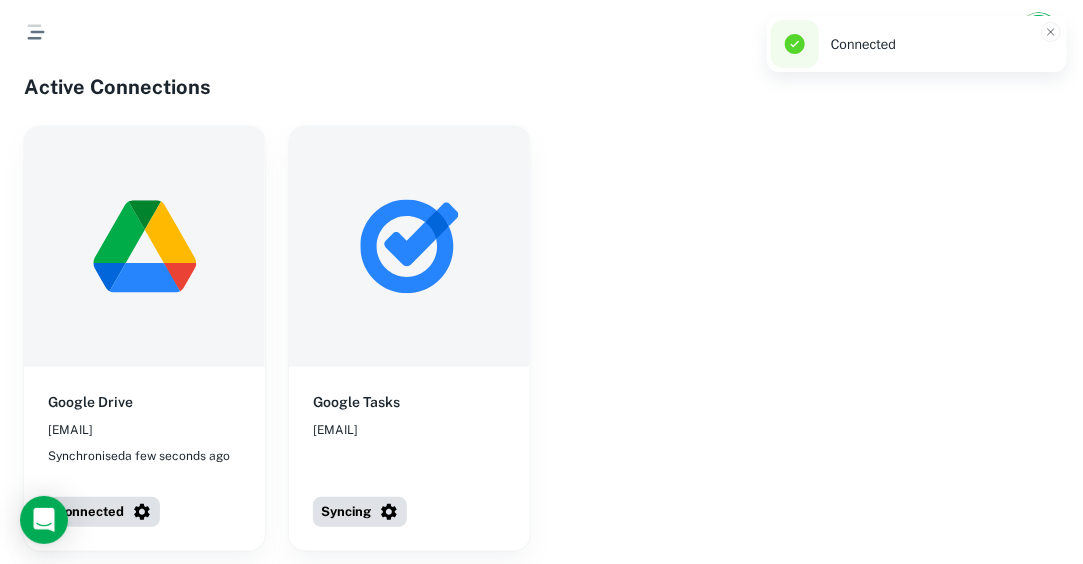 click 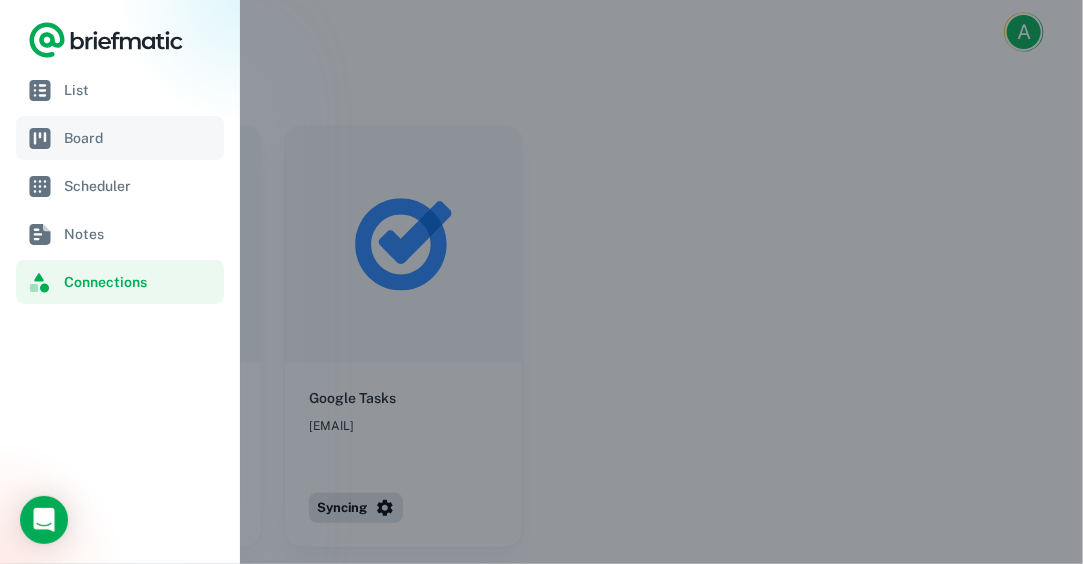 click on "Board" at bounding box center (120, 138) 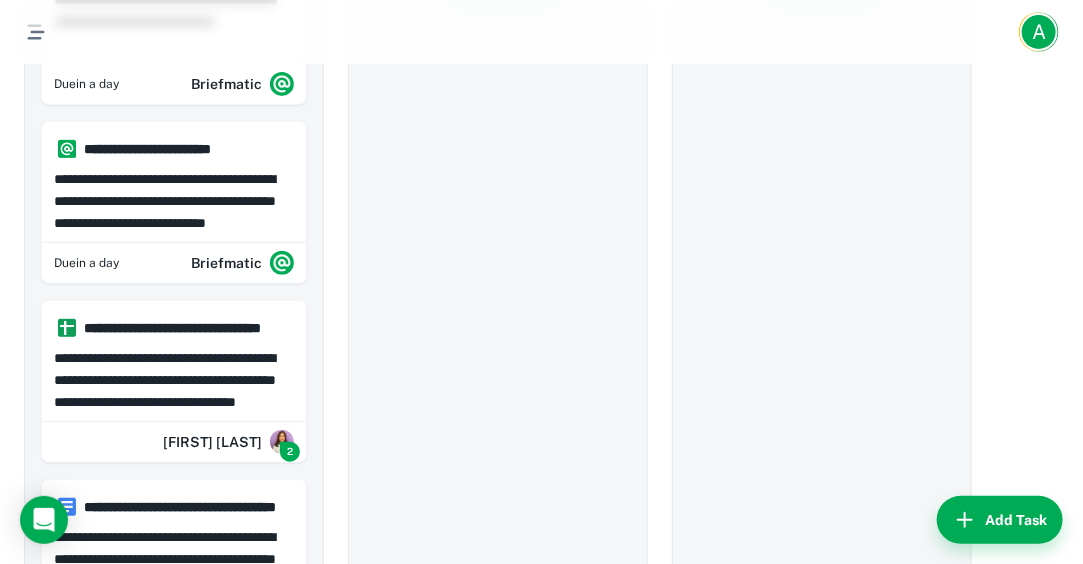 scroll, scrollTop: 0, scrollLeft: 0, axis: both 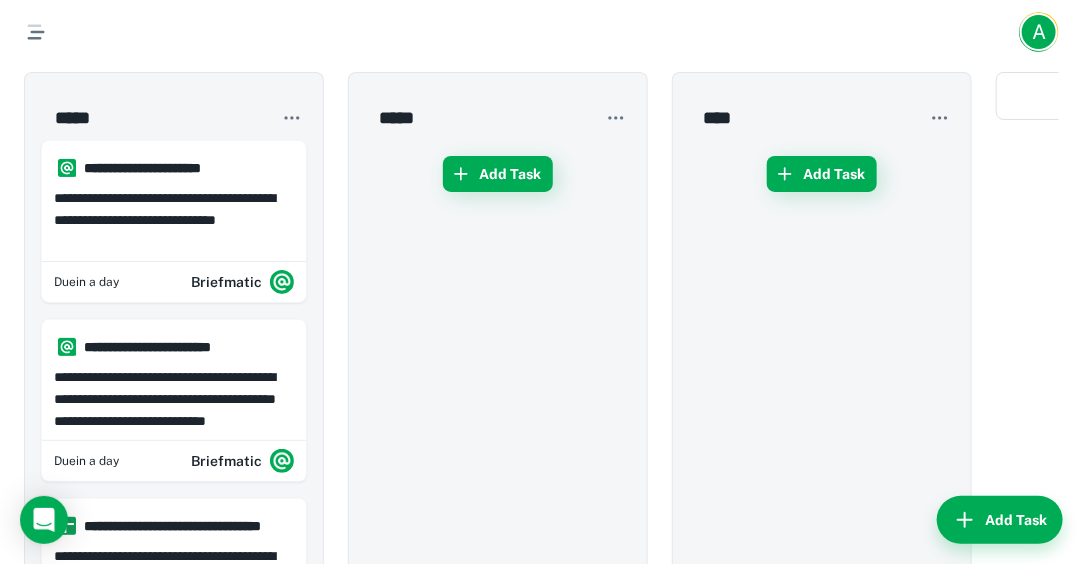 click 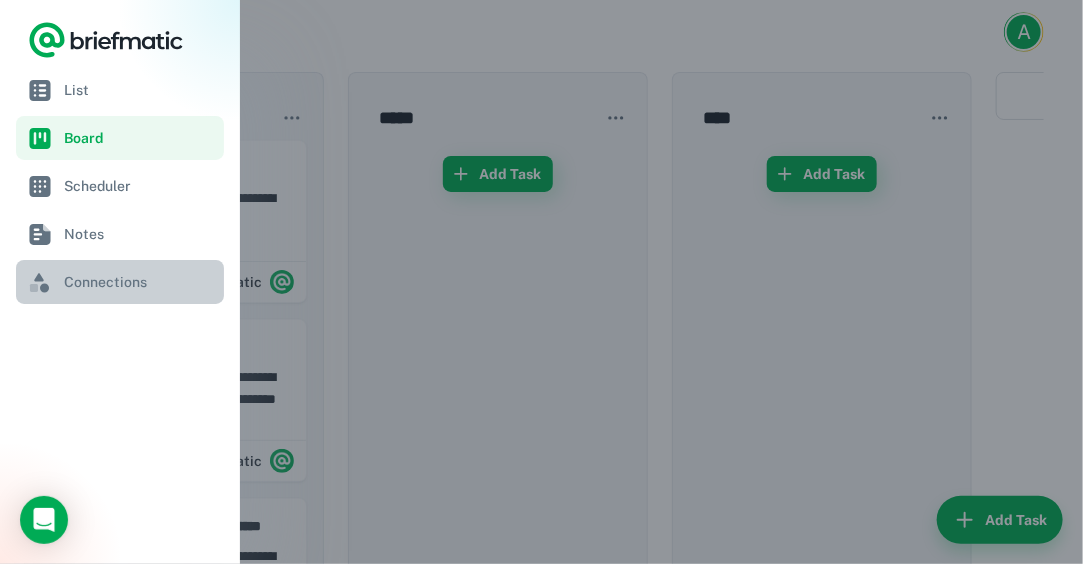 click on "Connections" at bounding box center [140, 282] 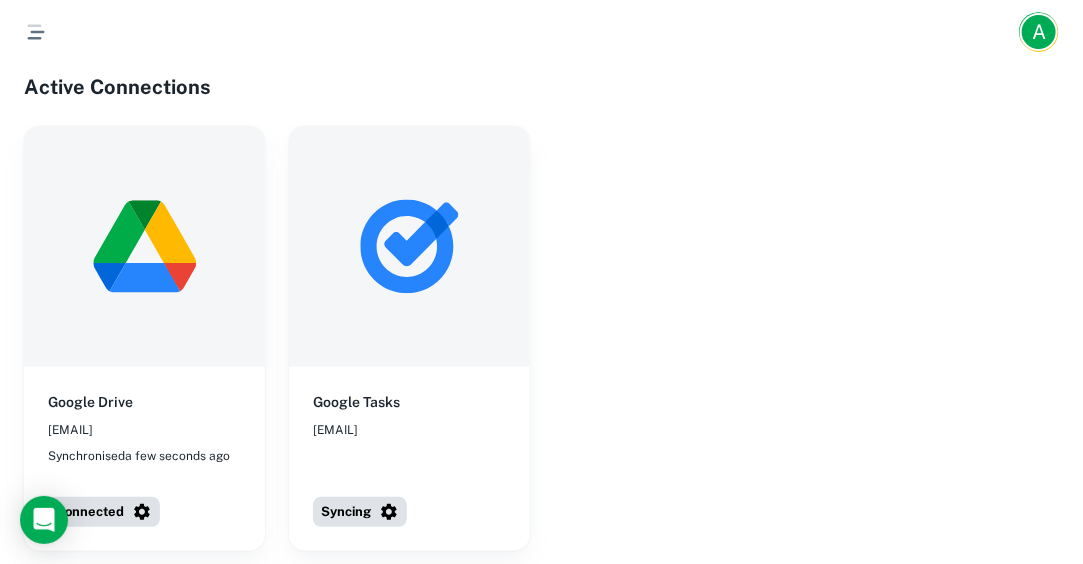 scroll, scrollTop: 100, scrollLeft: 0, axis: vertical 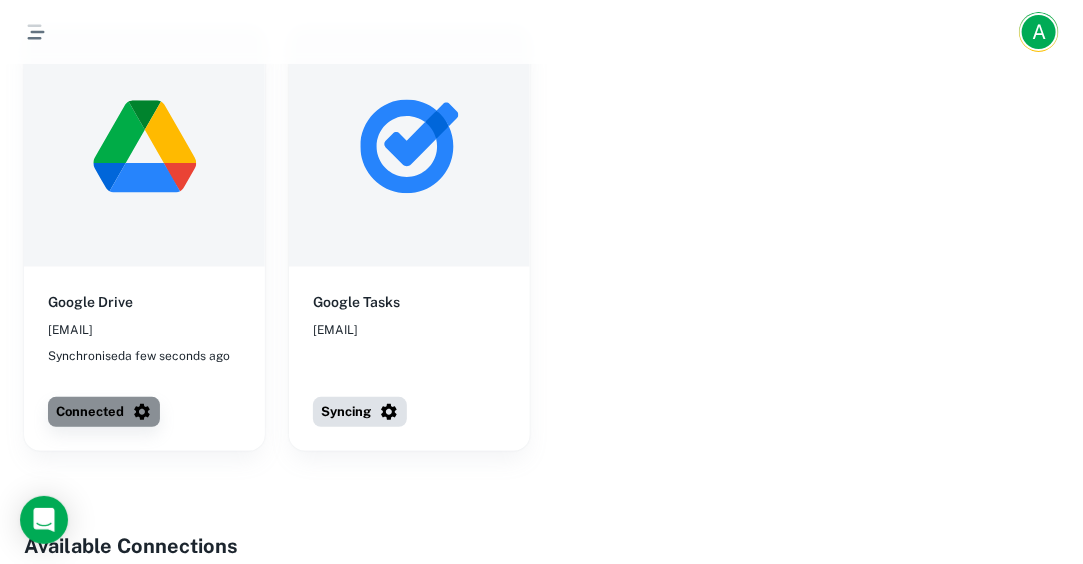 click 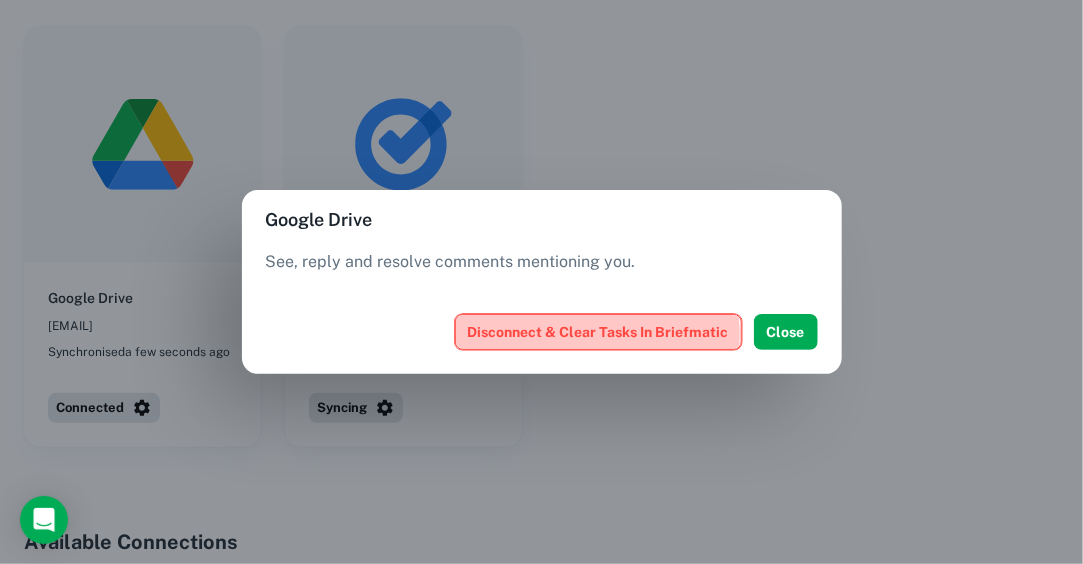 click on "Disconnect & Clear Tasks In Briefmatic" at bounding box center (598, 332) 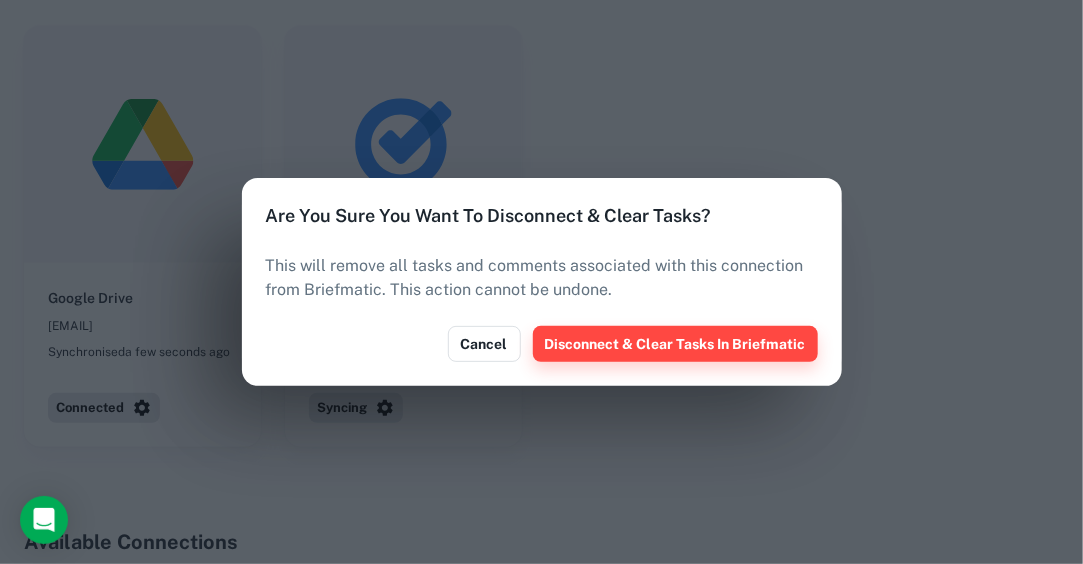 click on "Disconnect & Clear Tasks In Briefmatic" at bounding box center (675, 344) 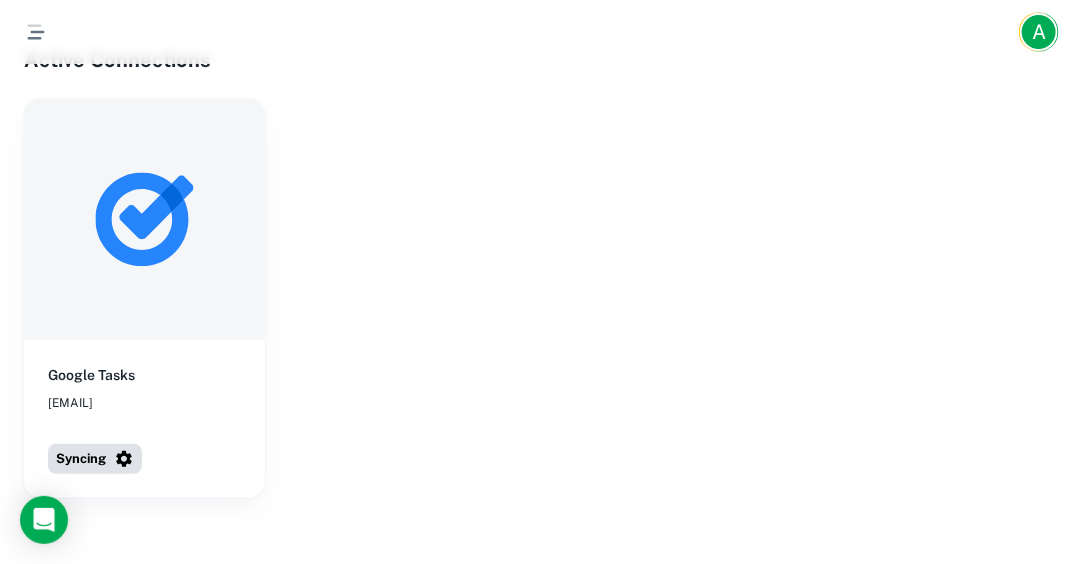 scroll, scrollTop: 0, scrollLeft: 0, axis: both 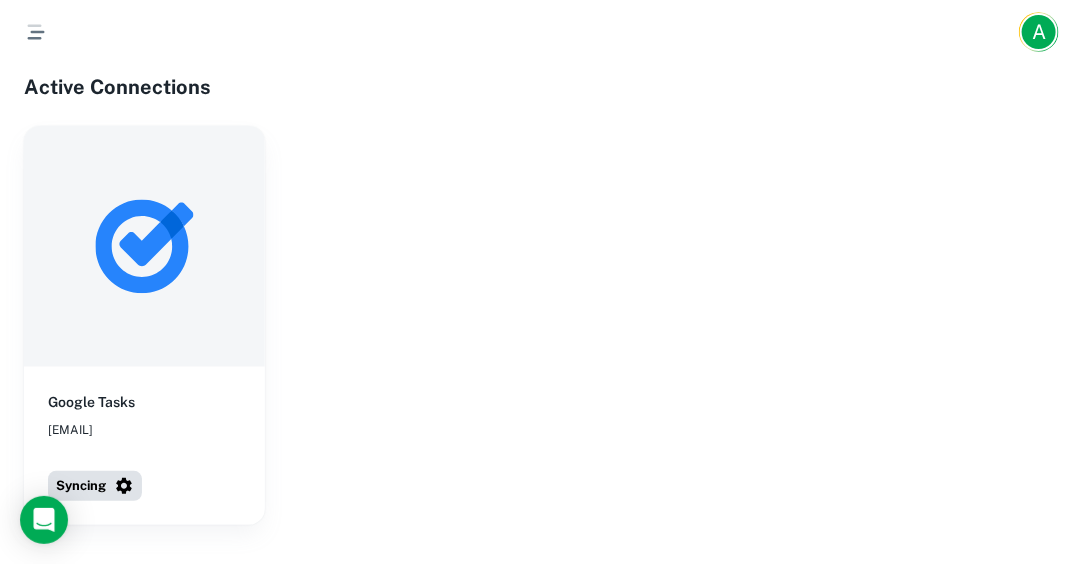 click 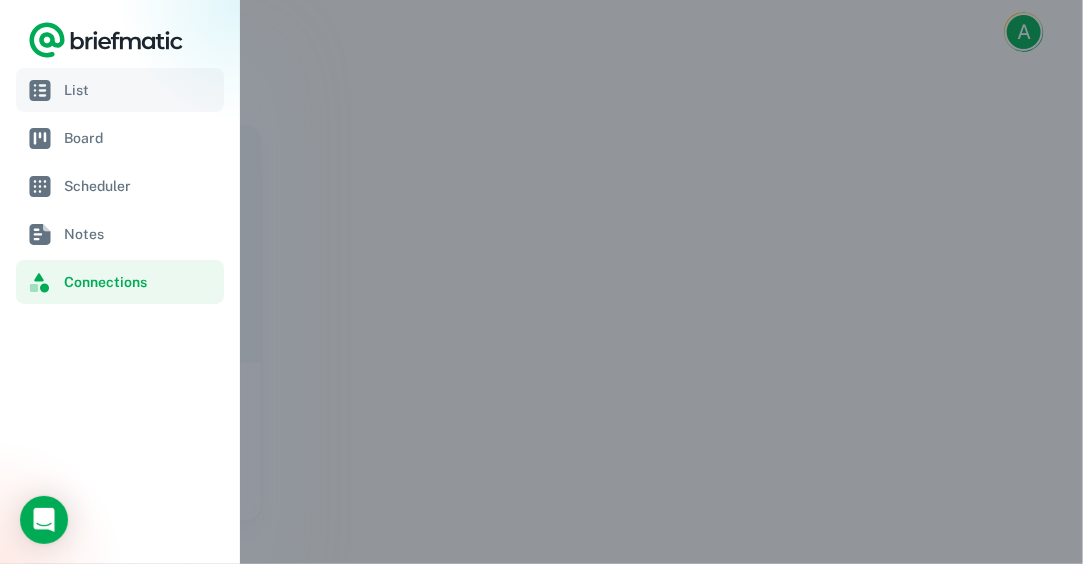 click on "List" at bounding box center (120, 90) 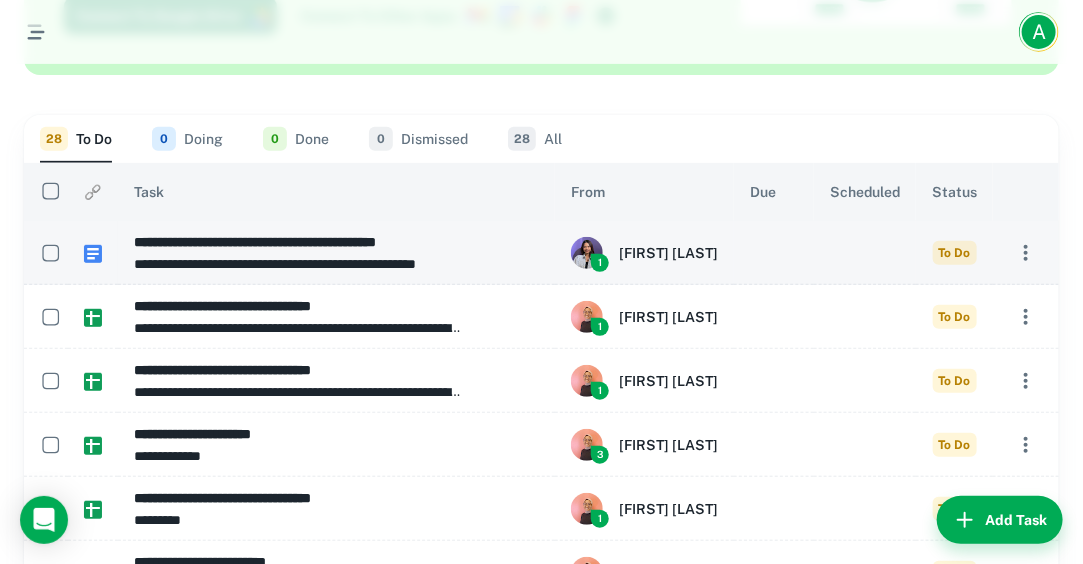 scroll, scrollTop: 252, scrollLeft: 0, axis: vertical 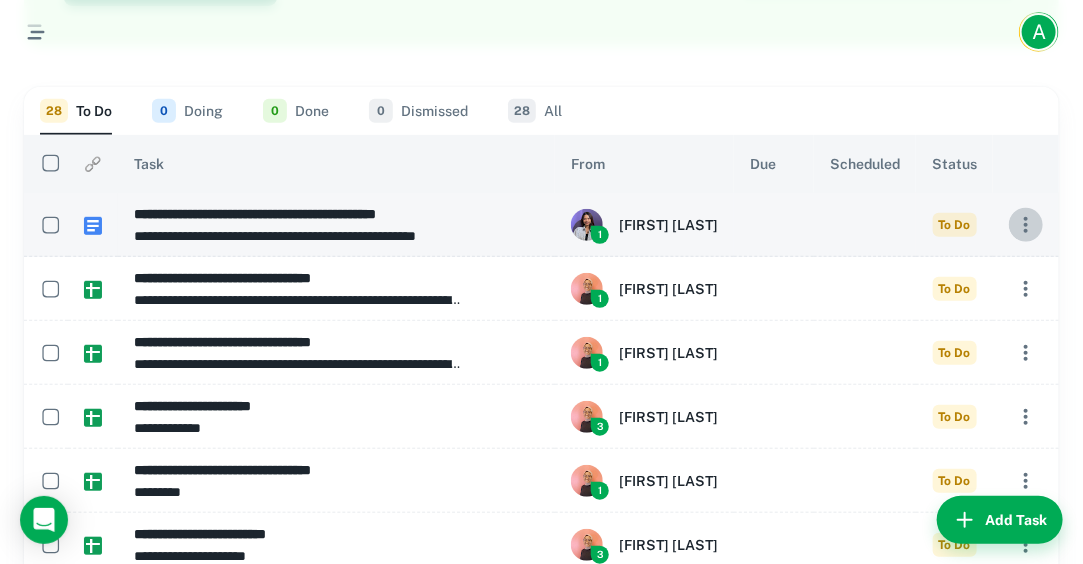 click at bounding box center [1026, 225] 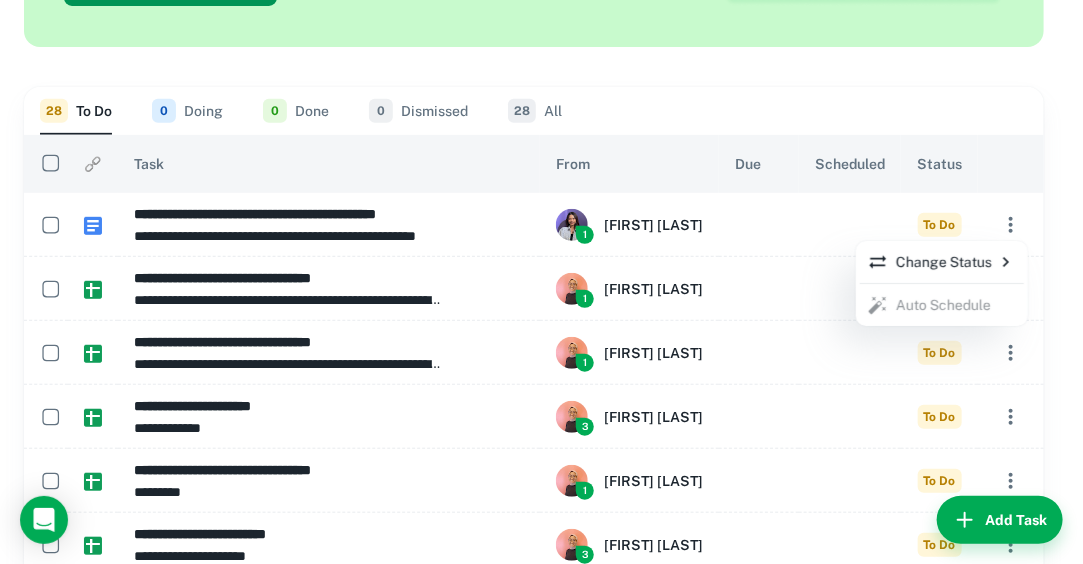 click at bounding box center [541, 282] 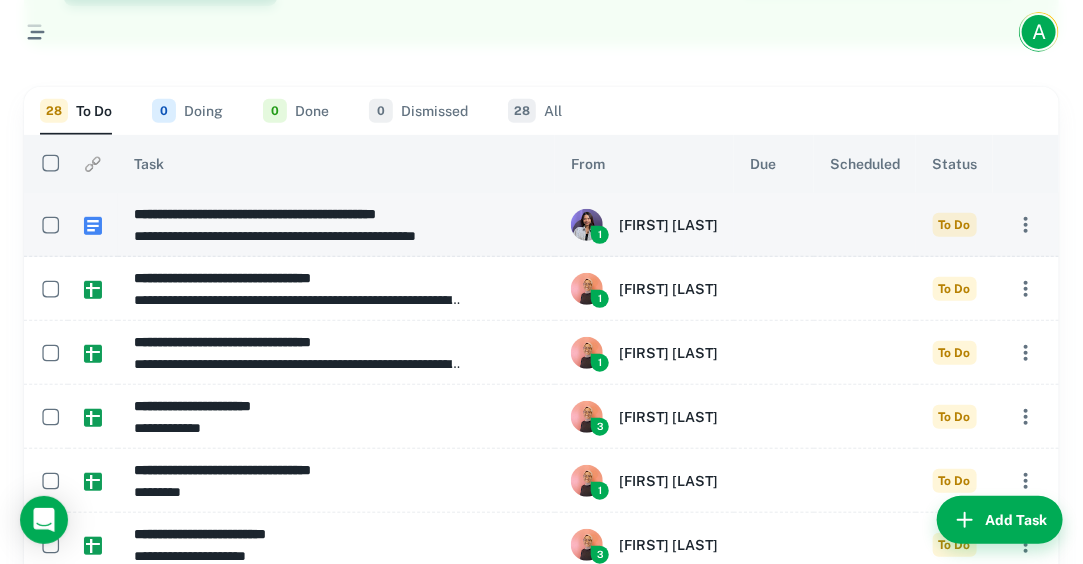 click 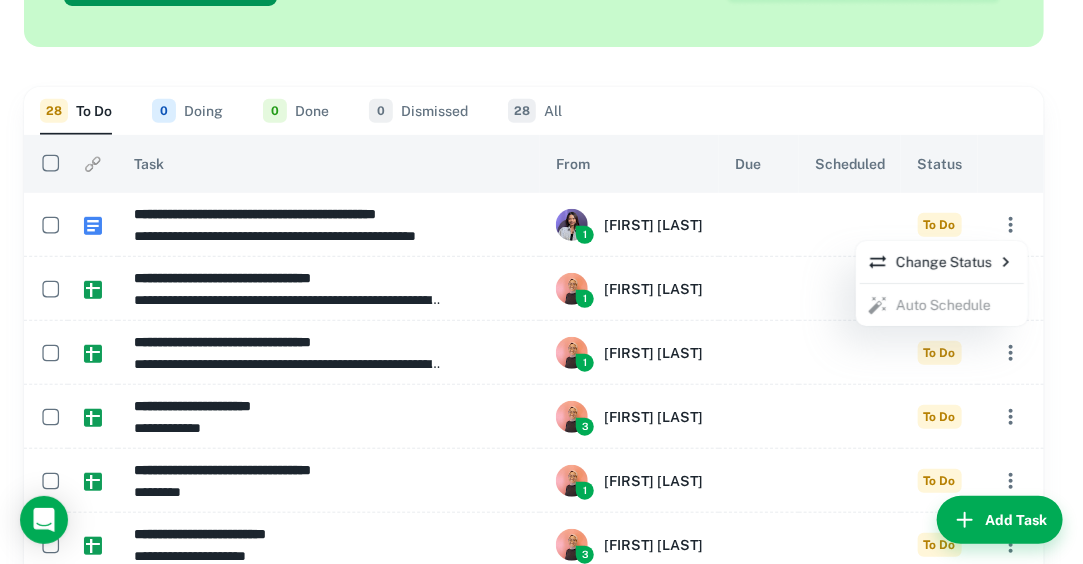 drag, startPoint x: 725, startPoint y: 233, endPoint x: 27, endPoint y: 177, distance: 700.2428 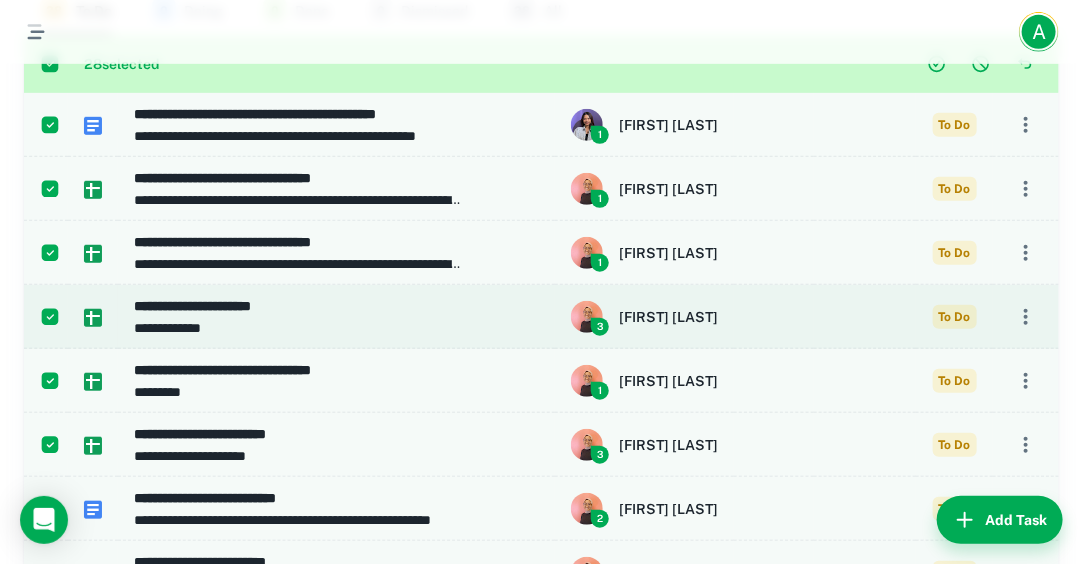 scroll, scrollTop: 0, scrollLeft: 0, axis: both 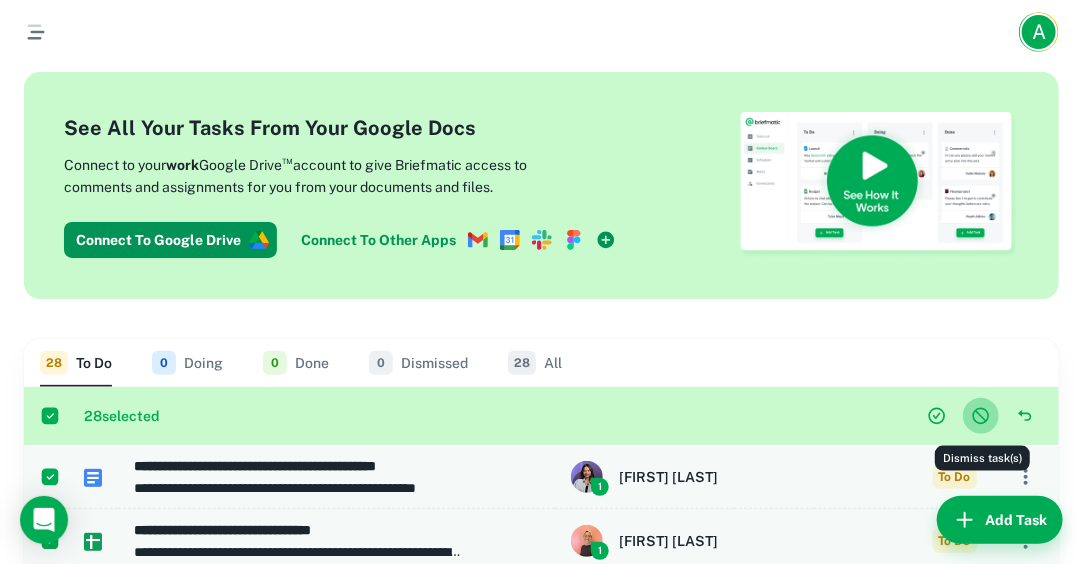 click 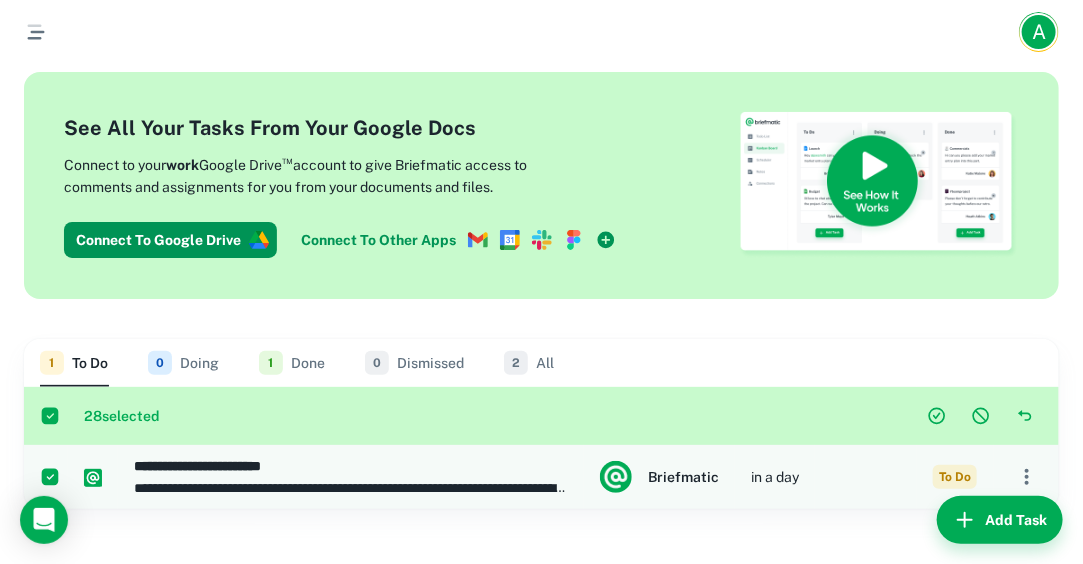 scroll, scrollTop: 24, scrollLeft: 0, axis: vertical 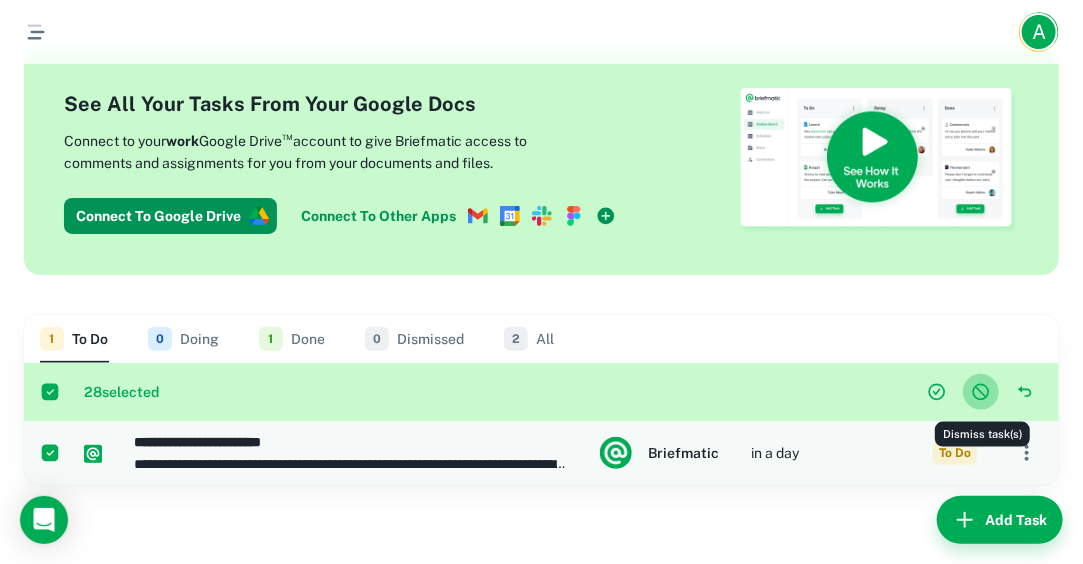 click at bounding box center (981, 392) 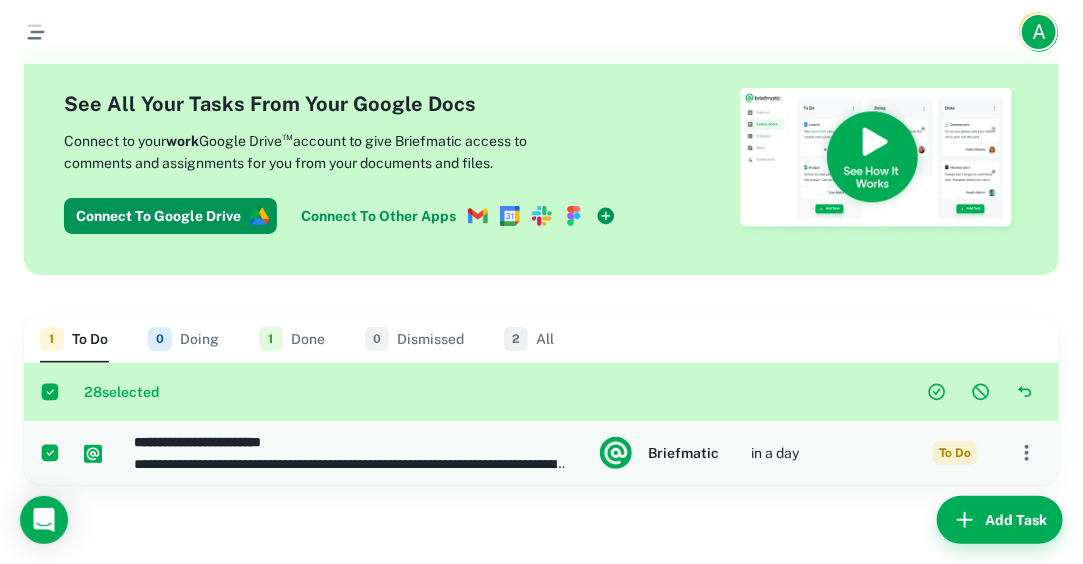 click on "**********" at bounding box center (541, 302) 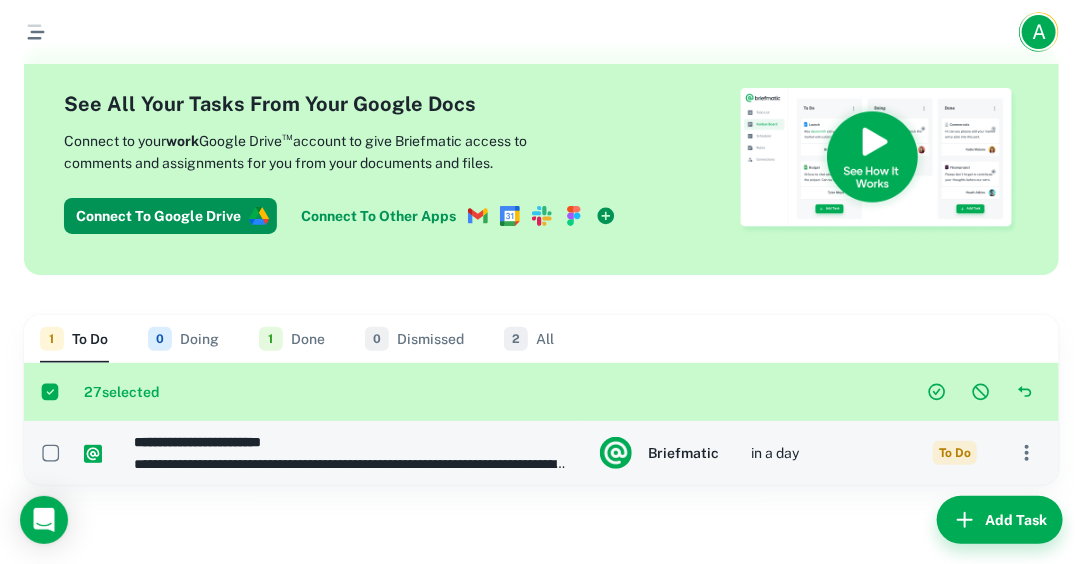 click on "**********" at bounding box center [351, 464] 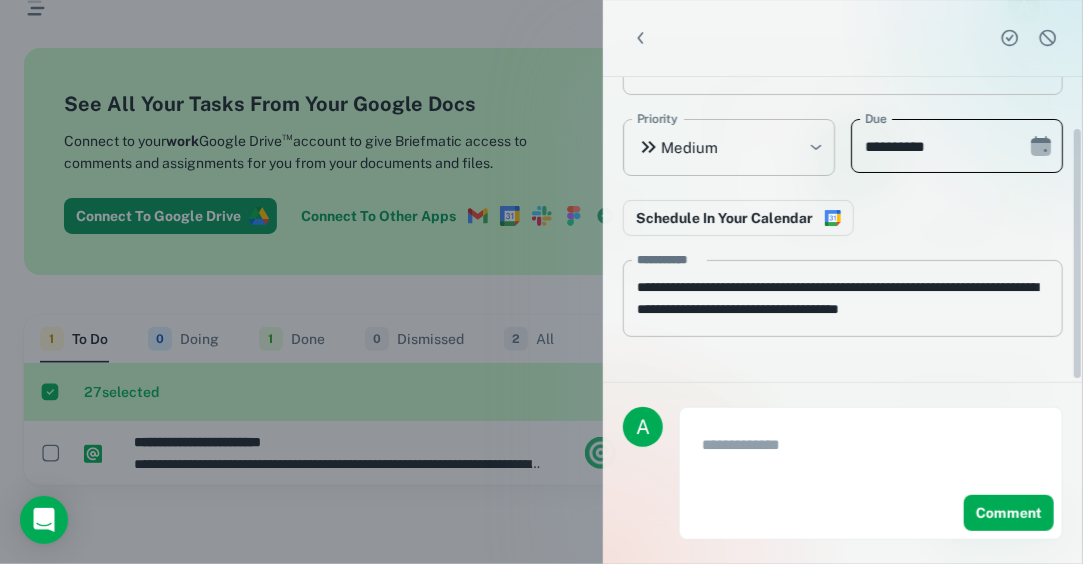 scroll, scrollTop: 0, scrollLeft: 0, axis: both 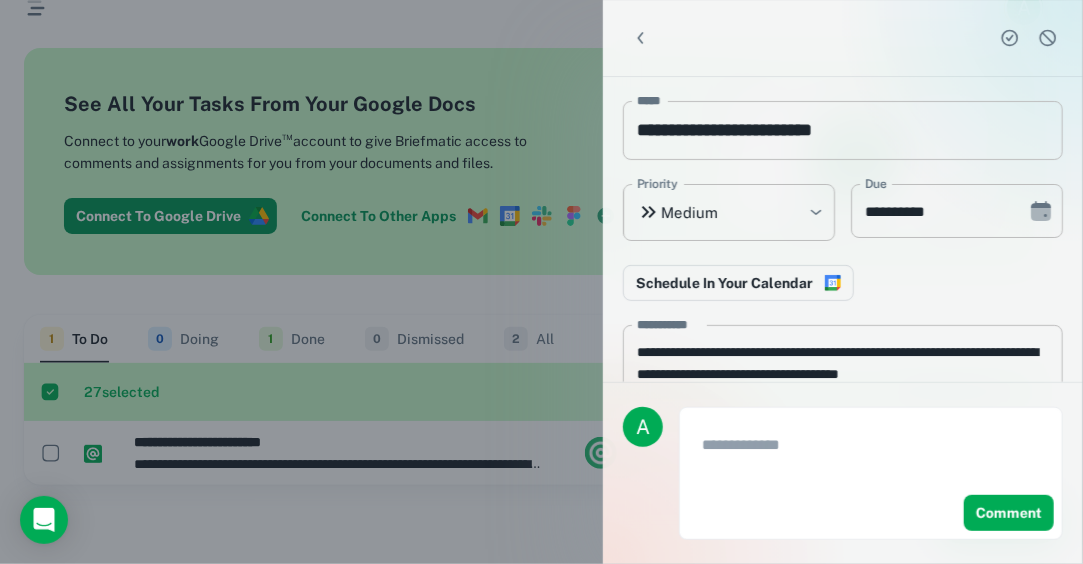 click 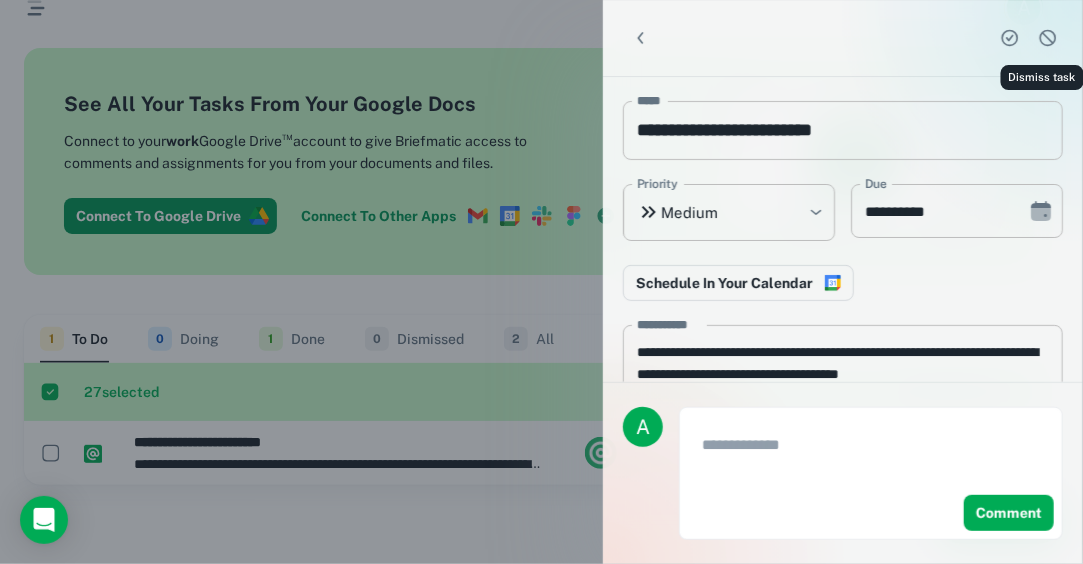 type 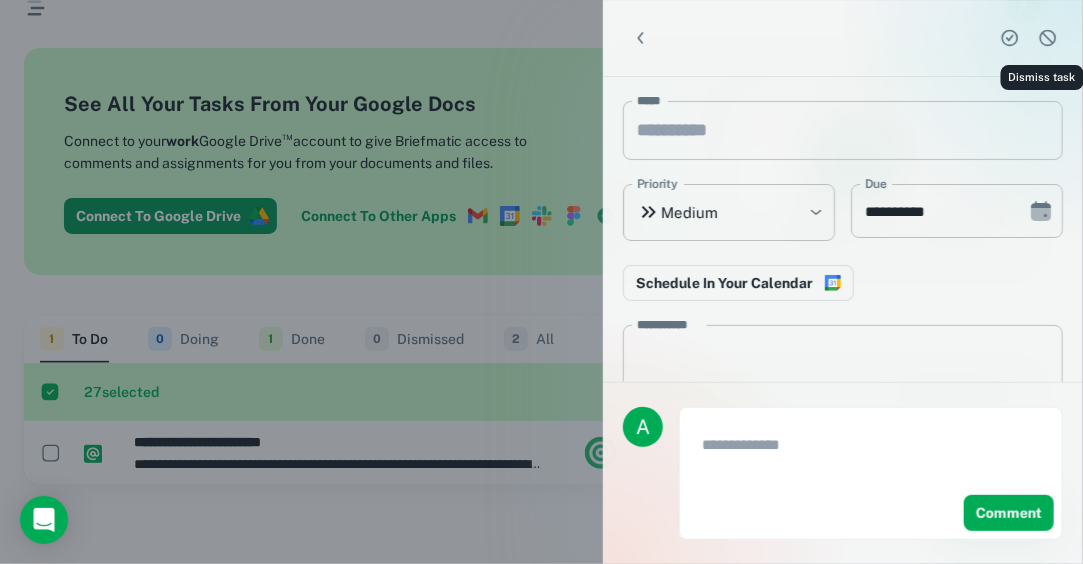type 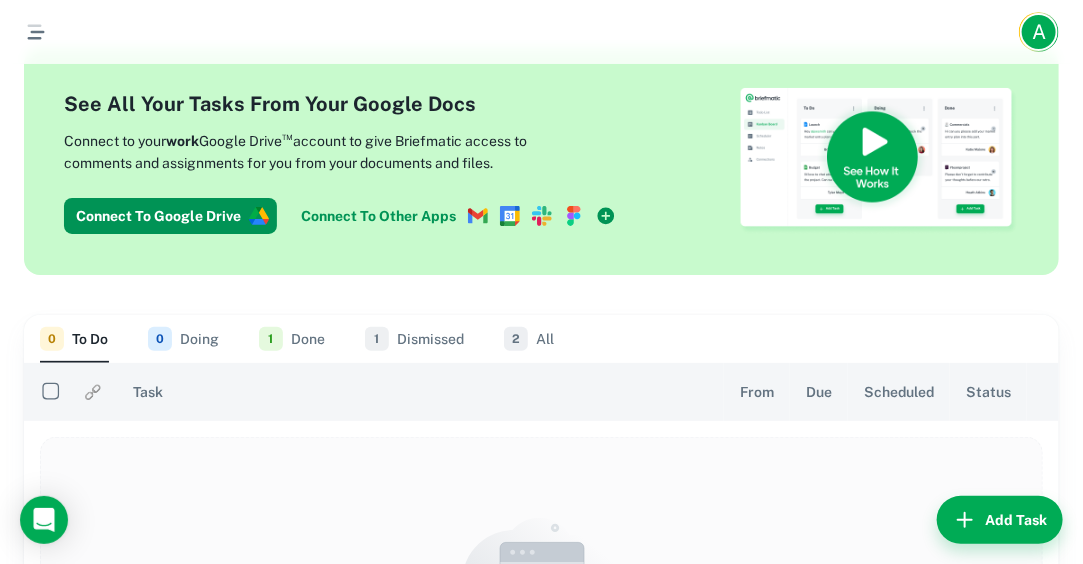 click on "1" at bounding box center (271, 339) 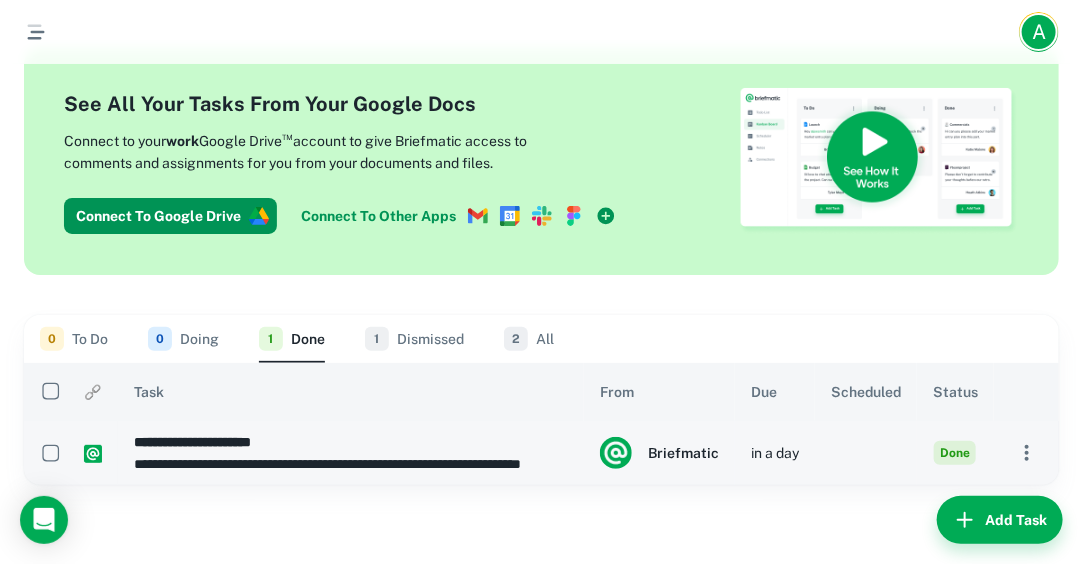 click 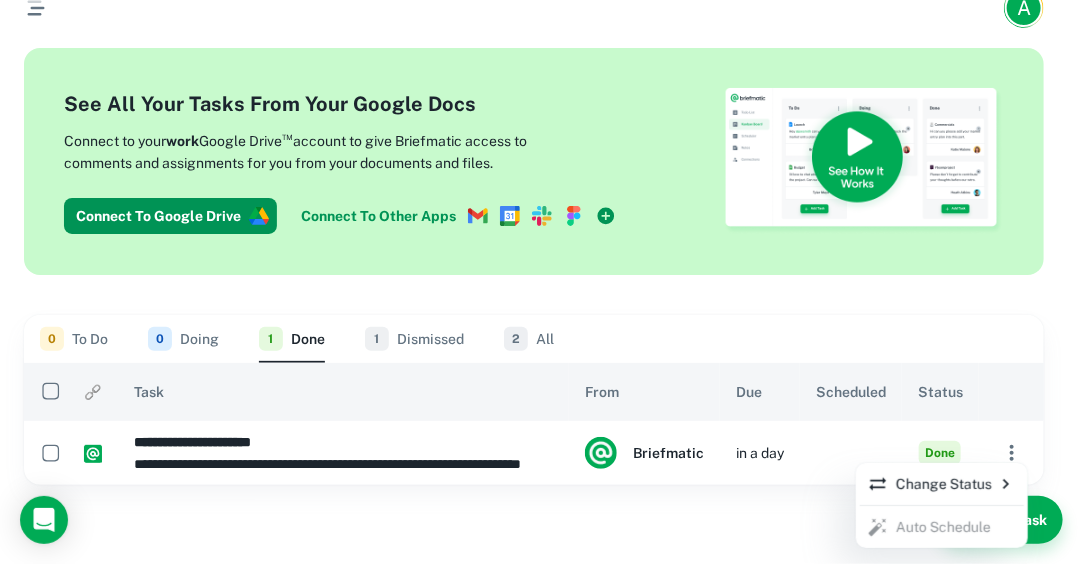 click at bounding box center [541, 282] 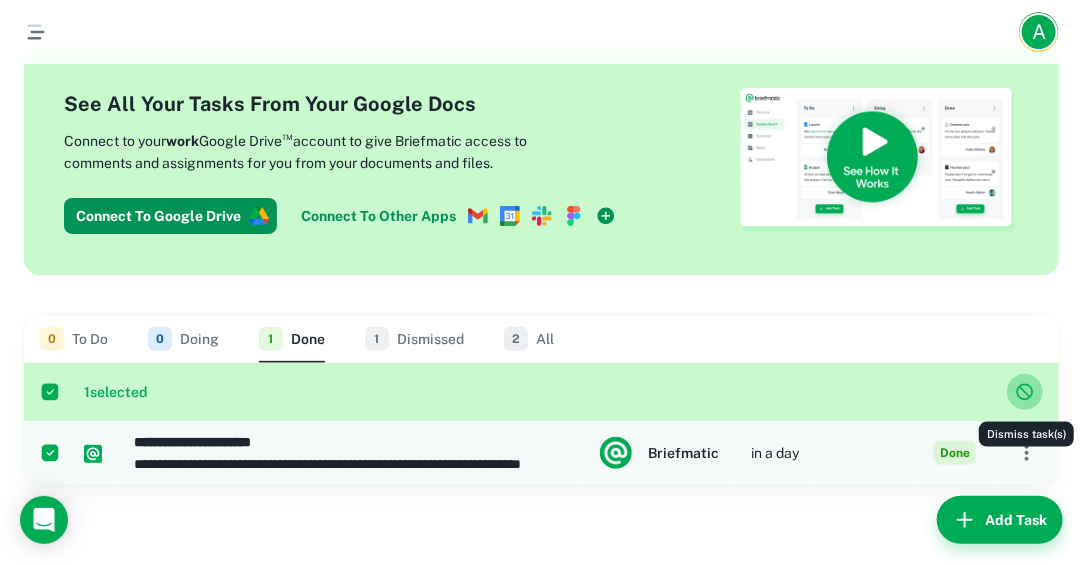 click at bounding box center [1025, 392] 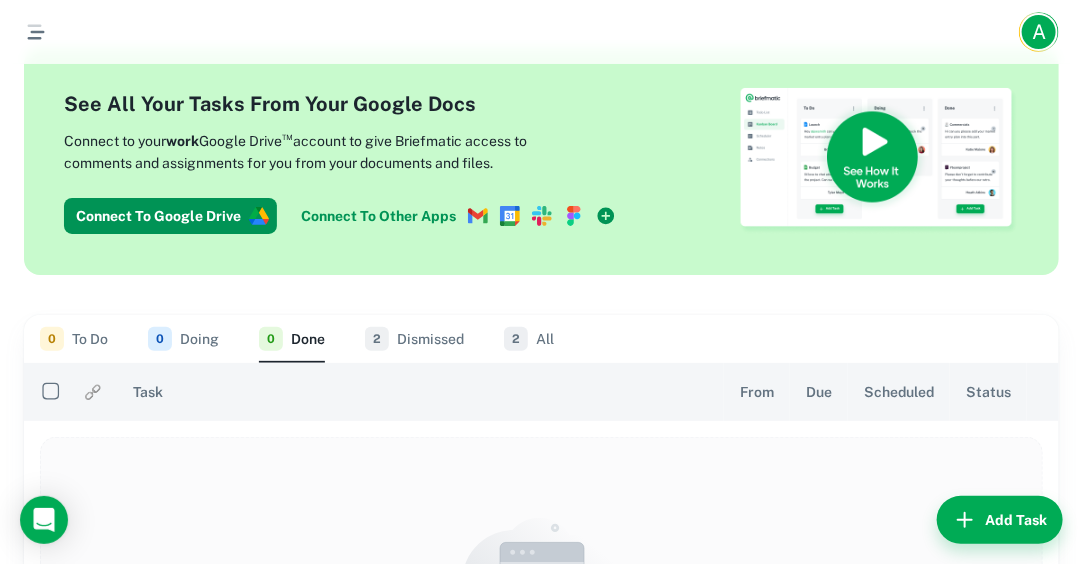 click on "0 To Do" at bounding box center (74, 339) 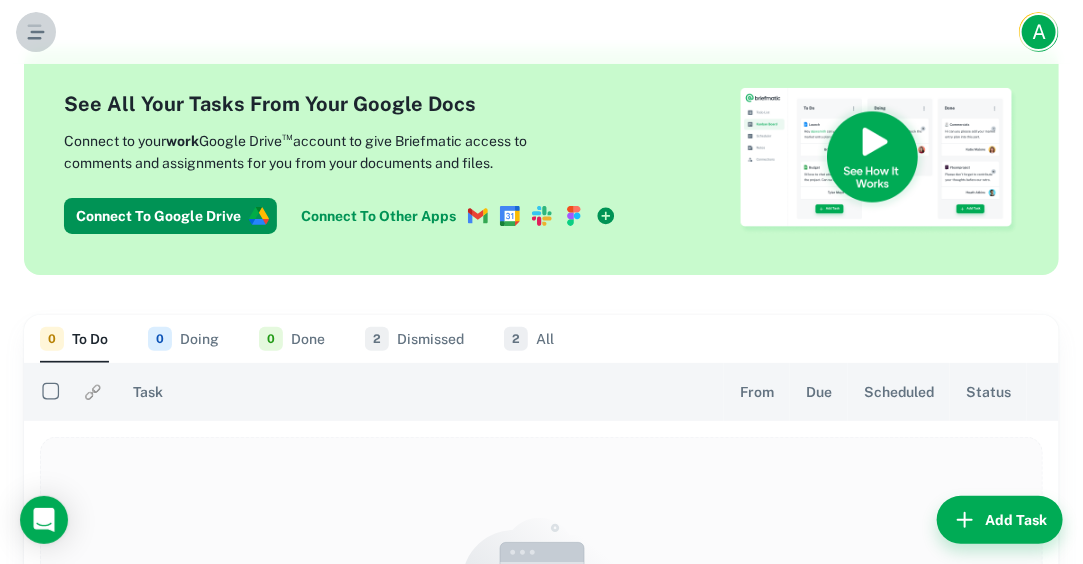 click 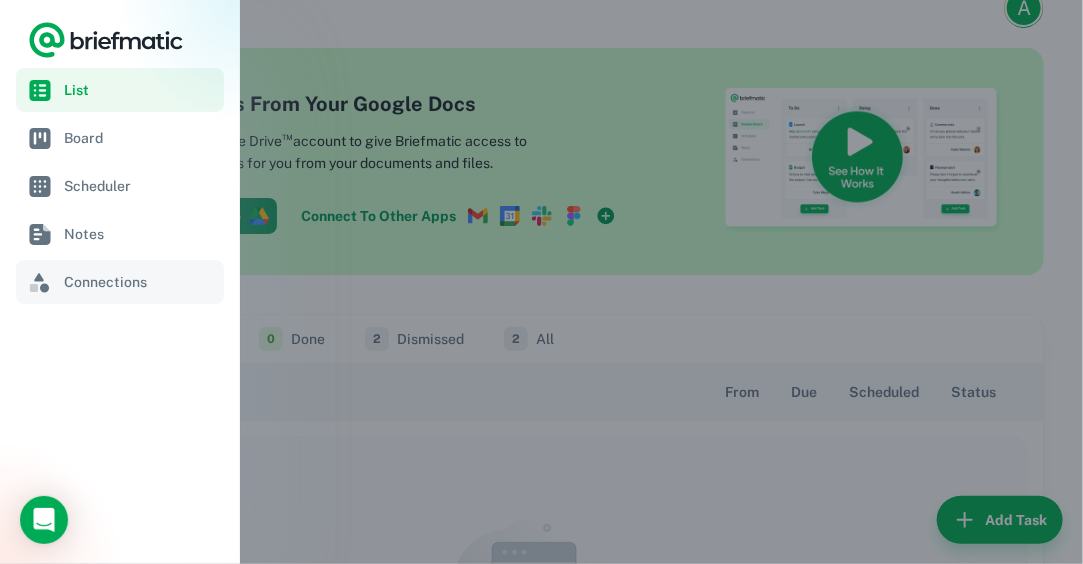 click on "Connections" at bounding box center [140, 282] 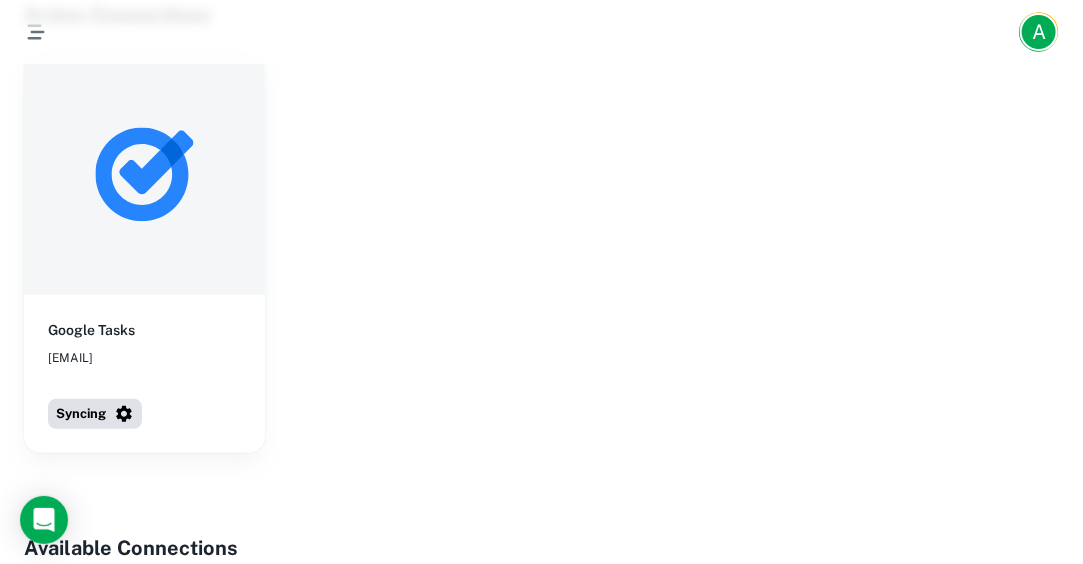 scroll, scrollTop: 100, scrollLeft: 0, axis: vertical 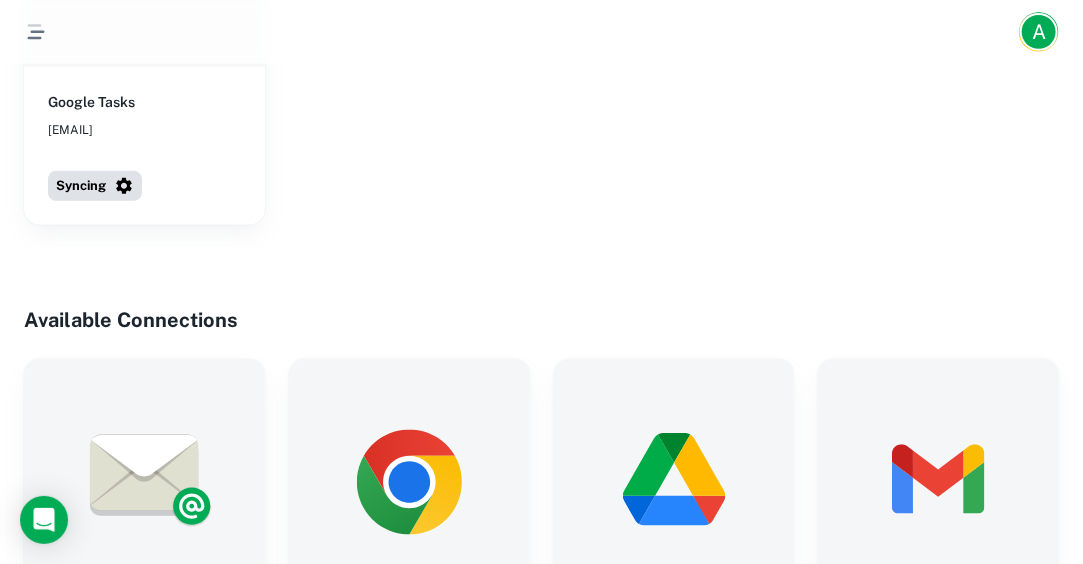 click 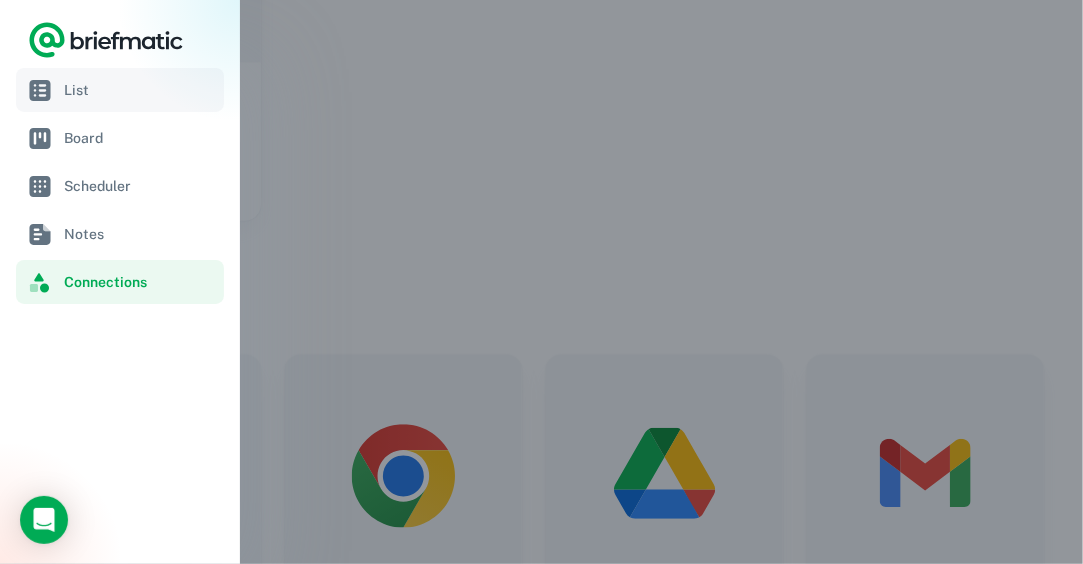 click on "List" at bounding box center (140, 90) 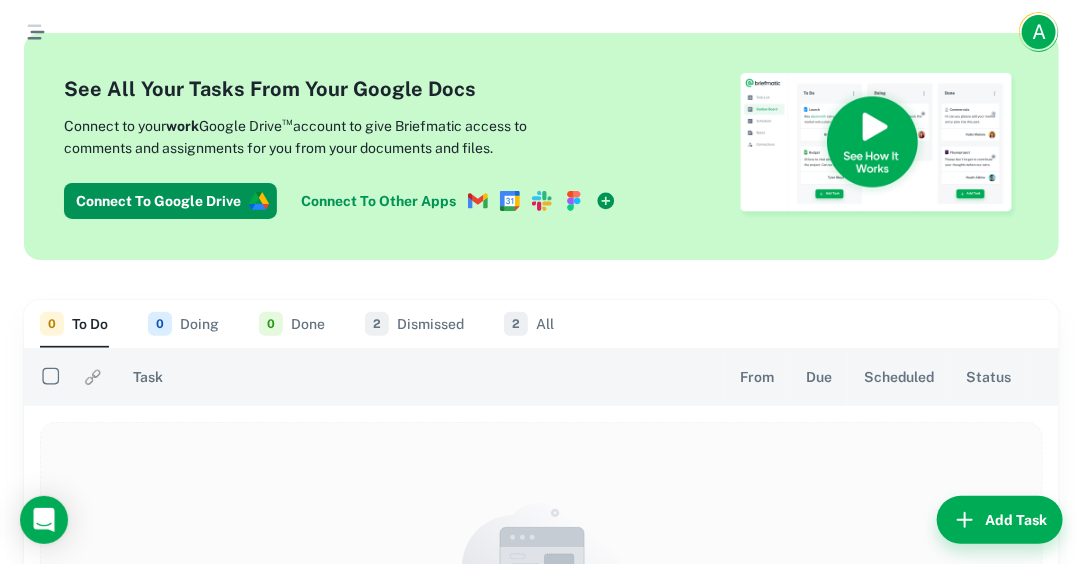scroll, scrollTop: 0, scrollLeft: 0, axis: both 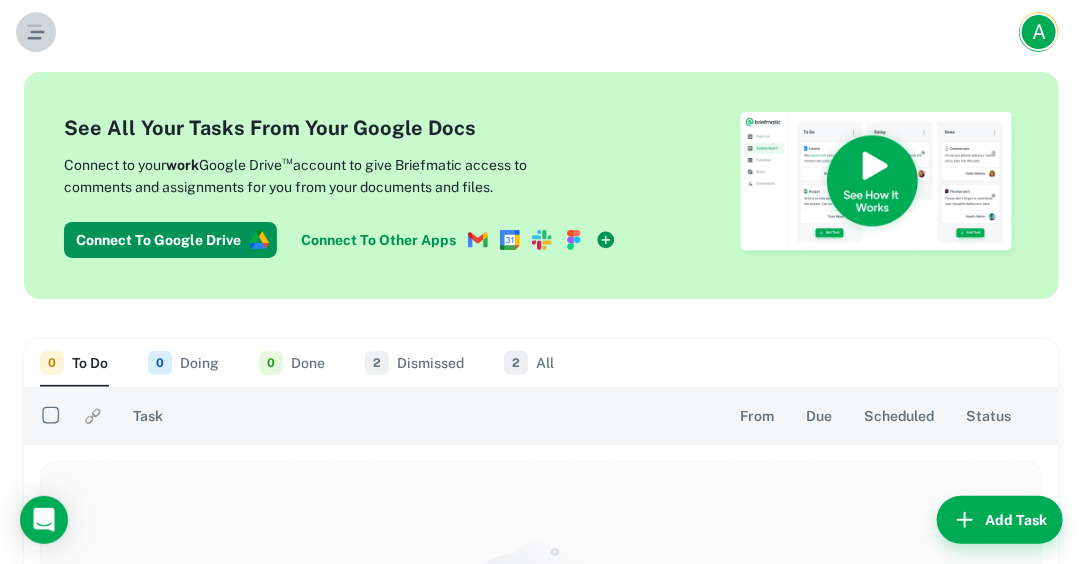 click at bounding box center (36, 32) 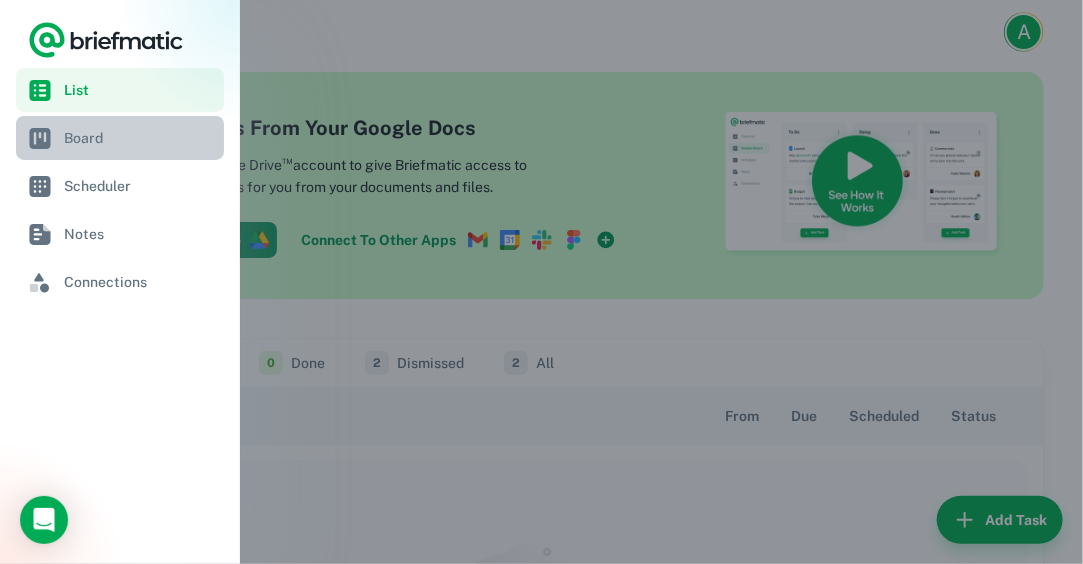 click on "Board" at bounding box center [120, 138] 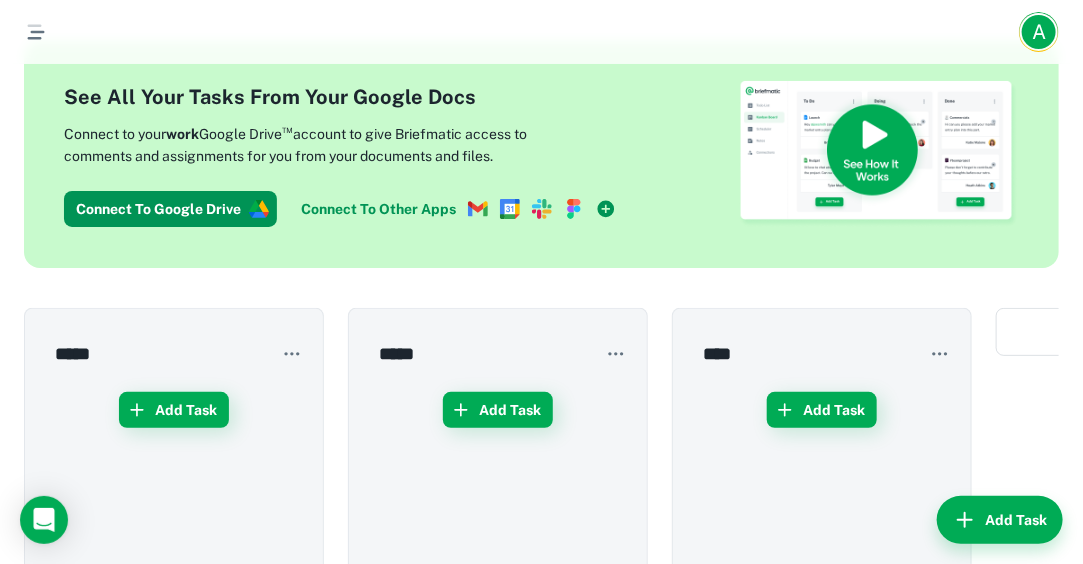 scroll, scrollTop: 0, scrollLeft: 0, axis: both 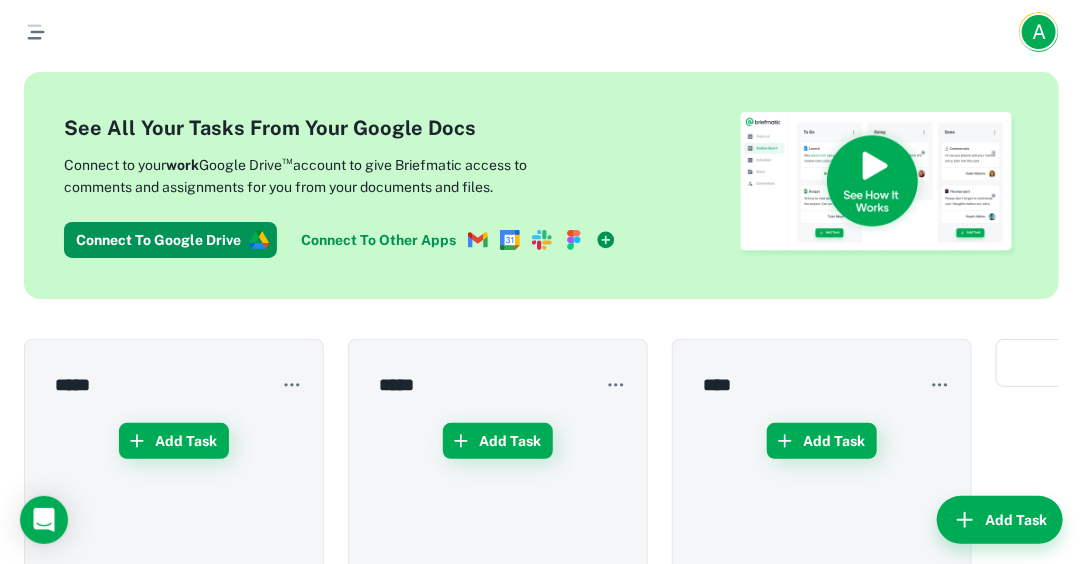 click at bounding box center [36, 32] 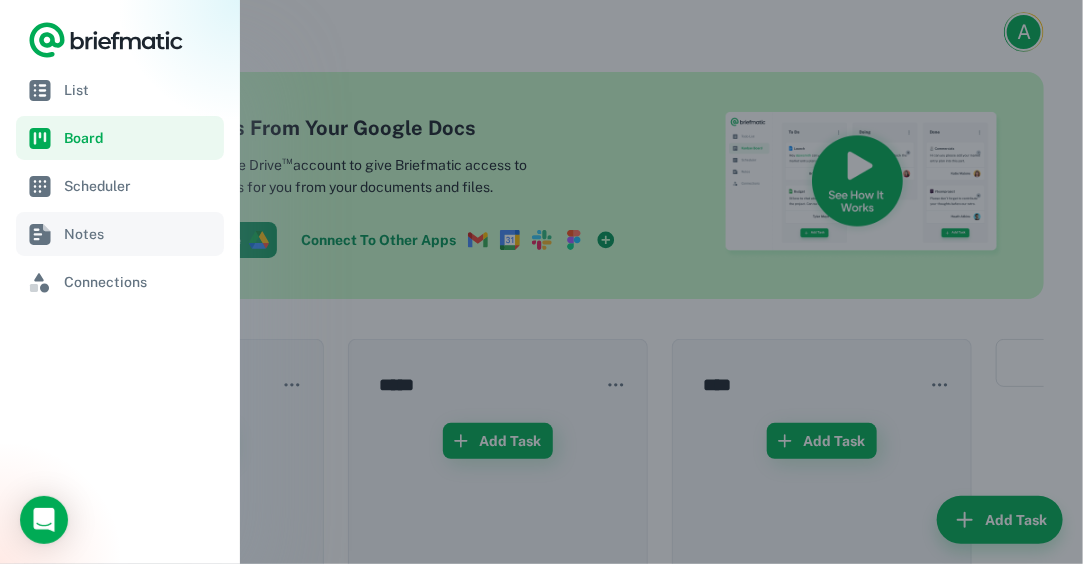 click on "Notes" at bounding box center [140, 234] 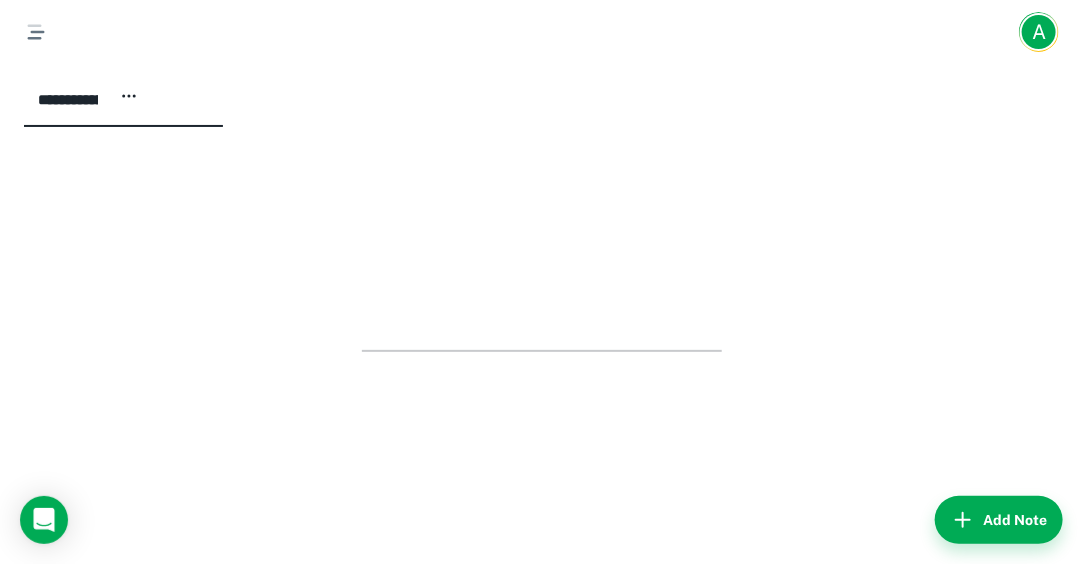 scroll, scrollTop: 0, scrollLeft: 0, axis: both 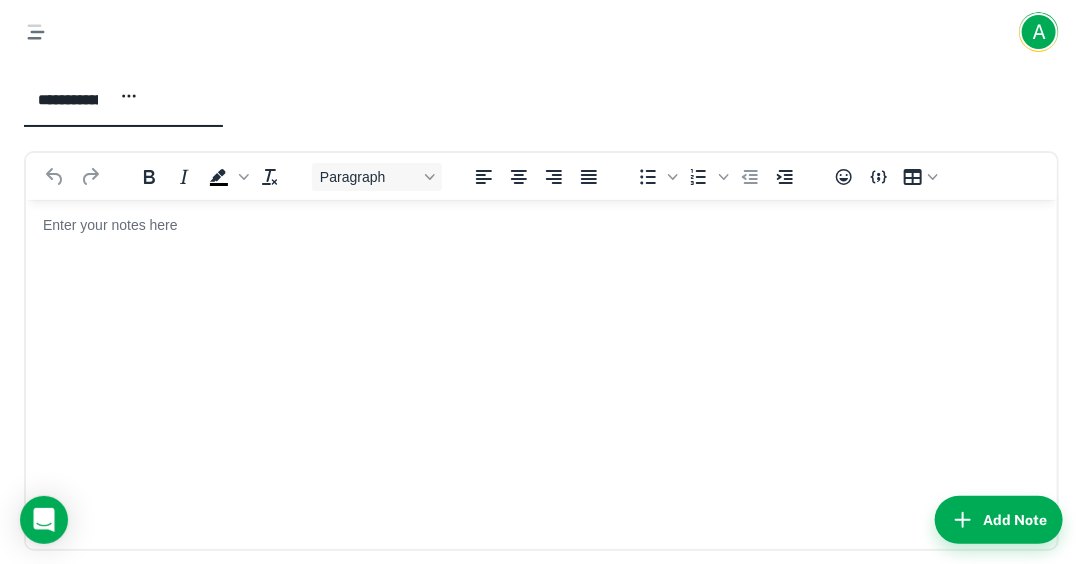 click 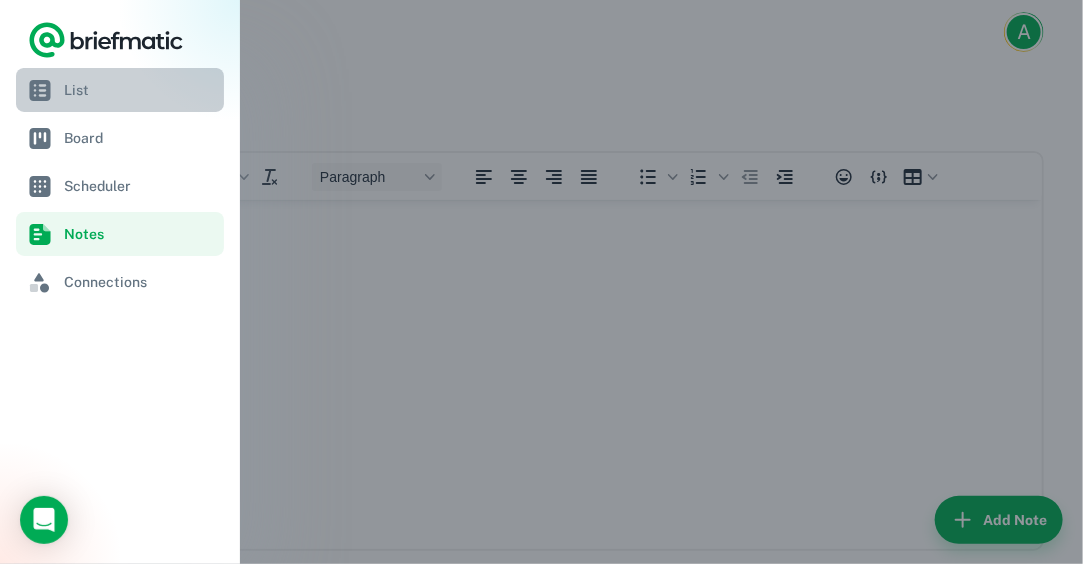 click on "List" at bounding box center (140, 90) 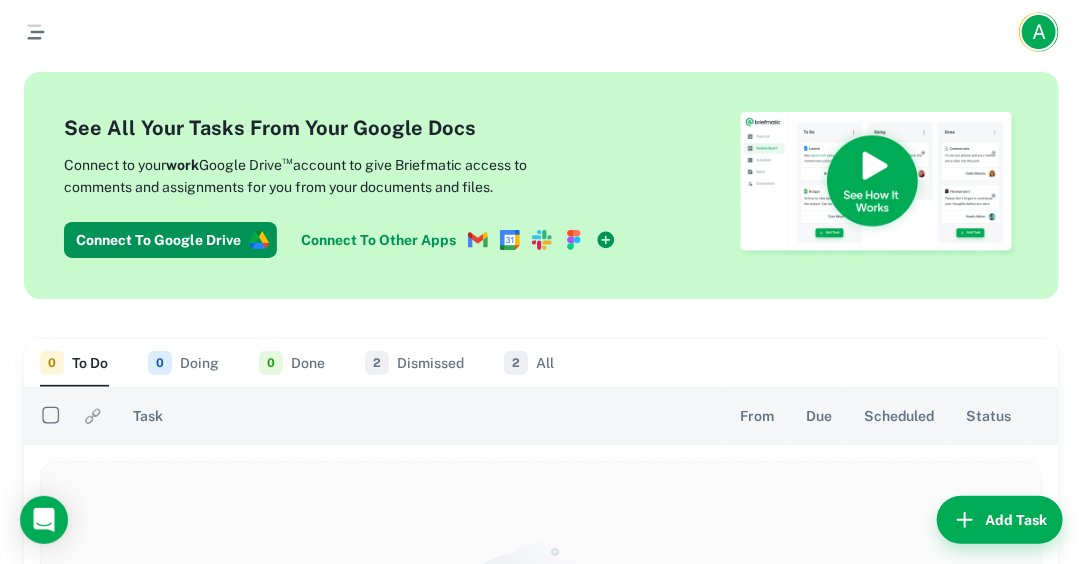 click on "A" at bounding box center (1039, 32) 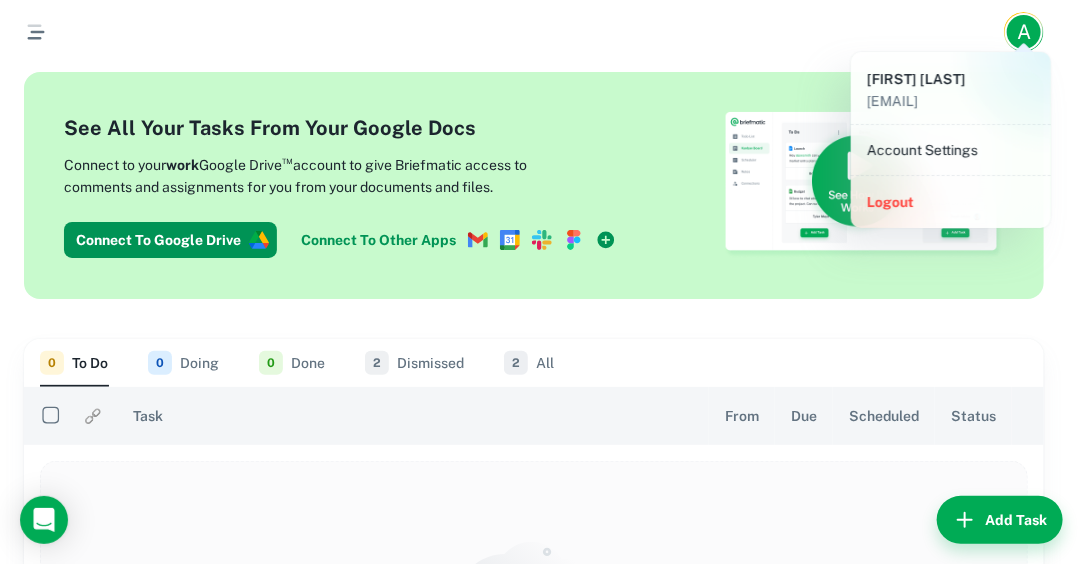 click at bounding box center [541, 282] 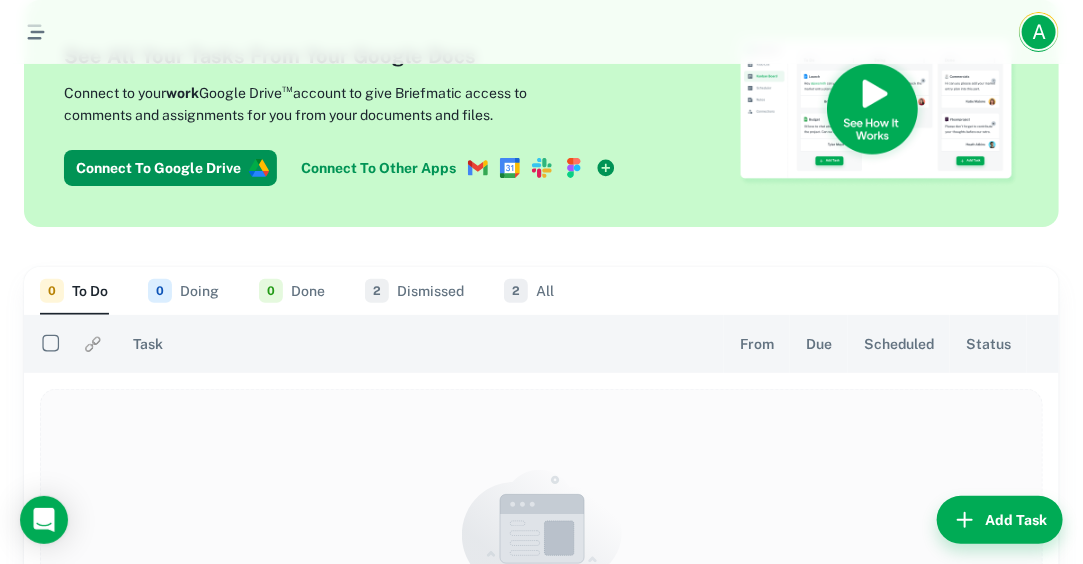 scroll, scrollTop: 100, scrollLeft: 0, axis: vertical 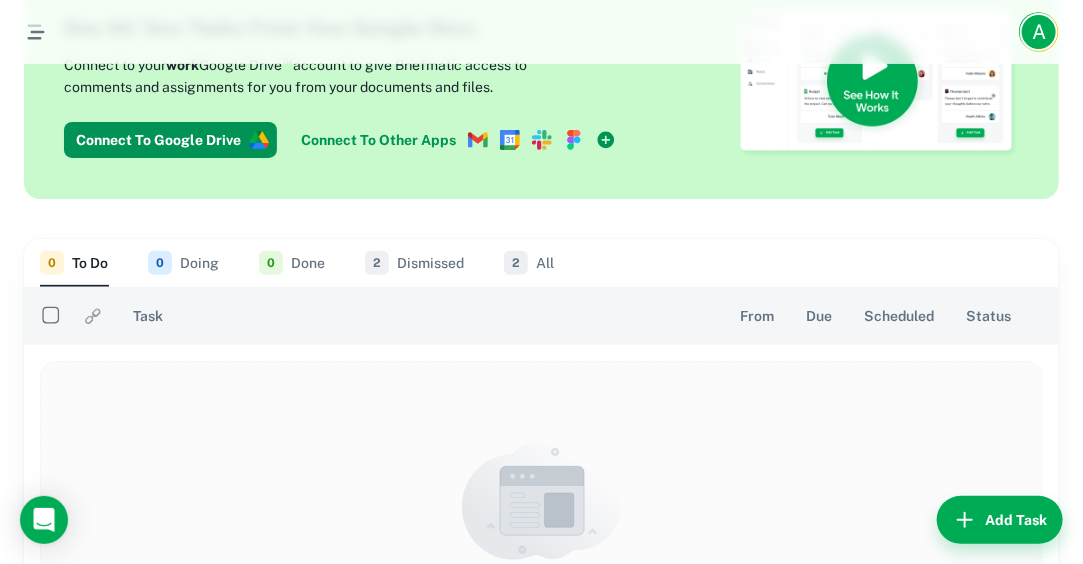 click on "0" at bounding box center (52, 263) 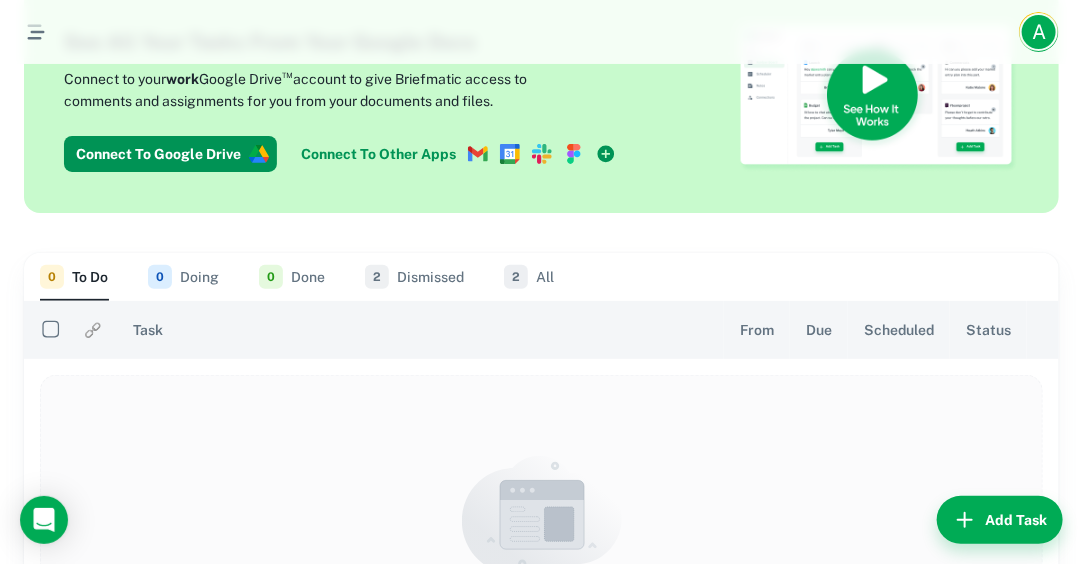 scroll, scrollTop: 0, scrollLeft: 0, axis: both 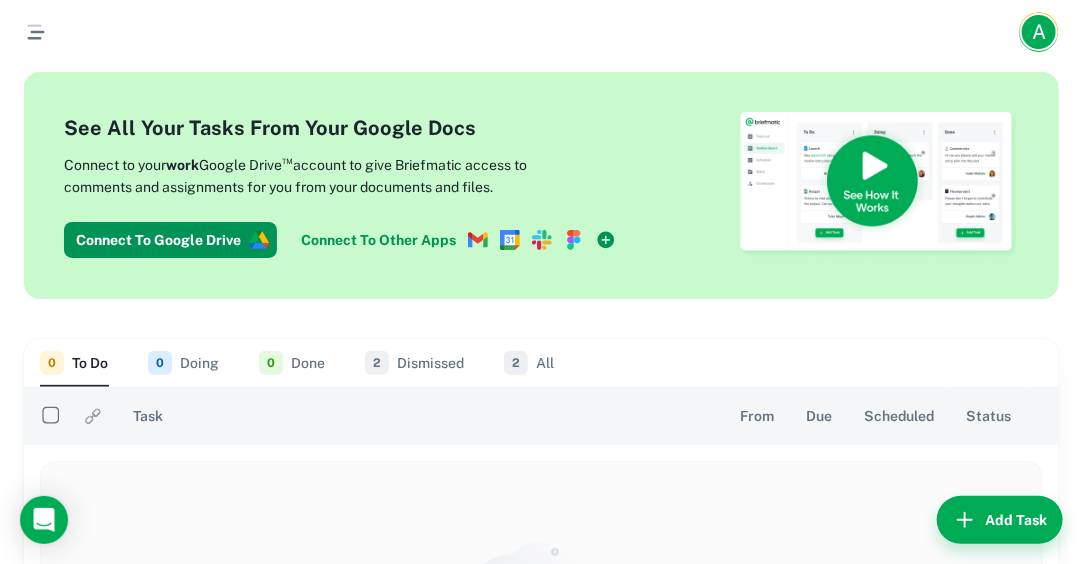 click 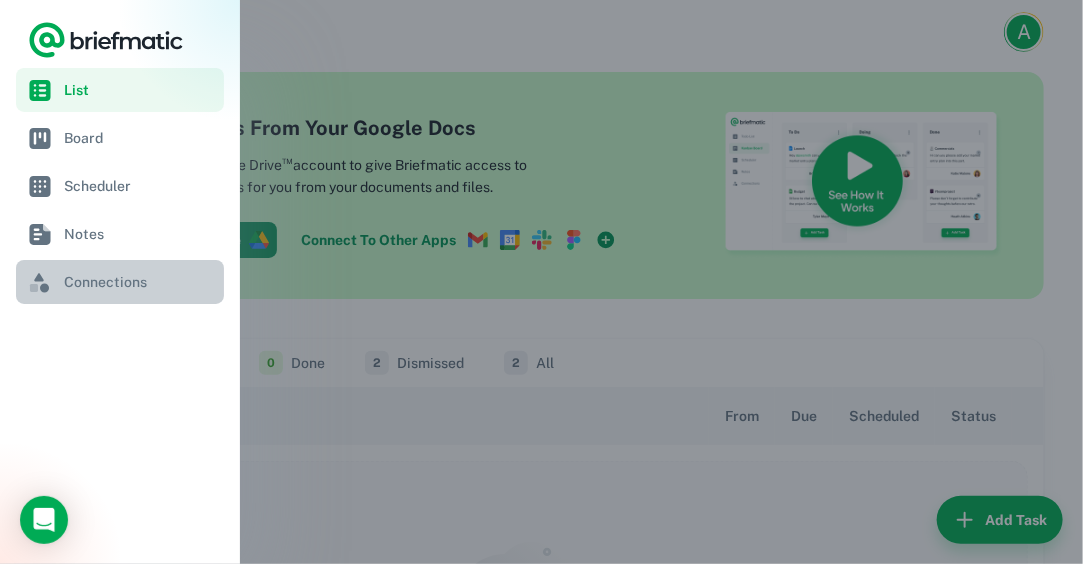 click on "Connections" at bounding box center (140, 282) 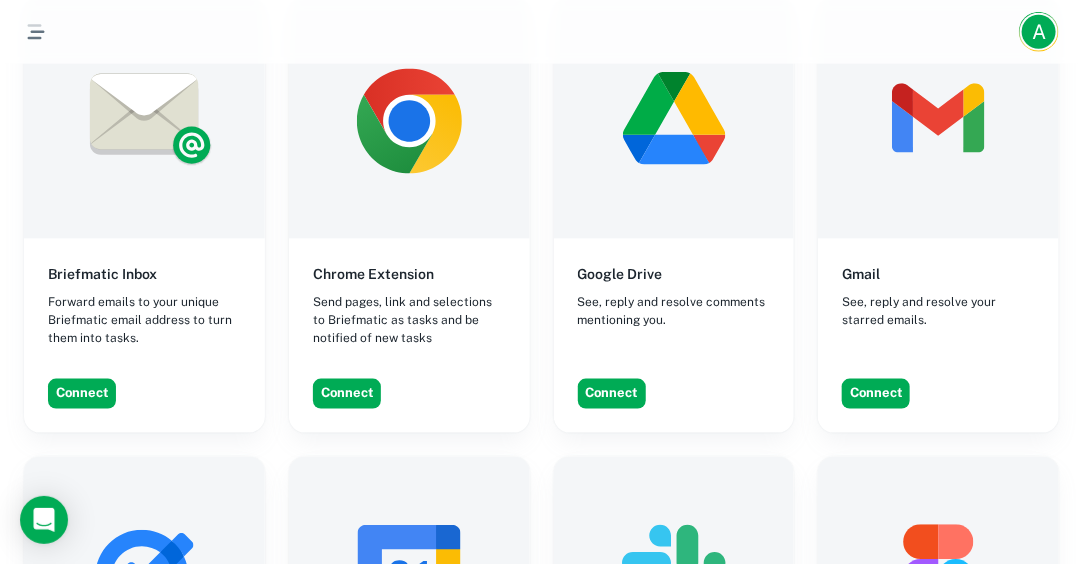 scroll, scrollTop: 800, scrollLeft: 0, axis: vertical 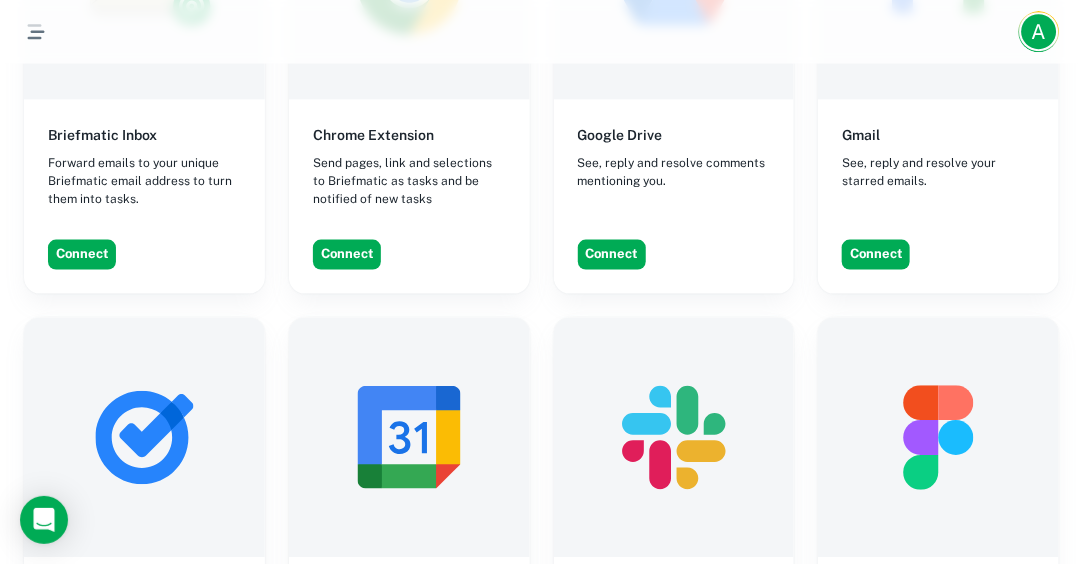 click on "A" at bounding box center [1039, 32] 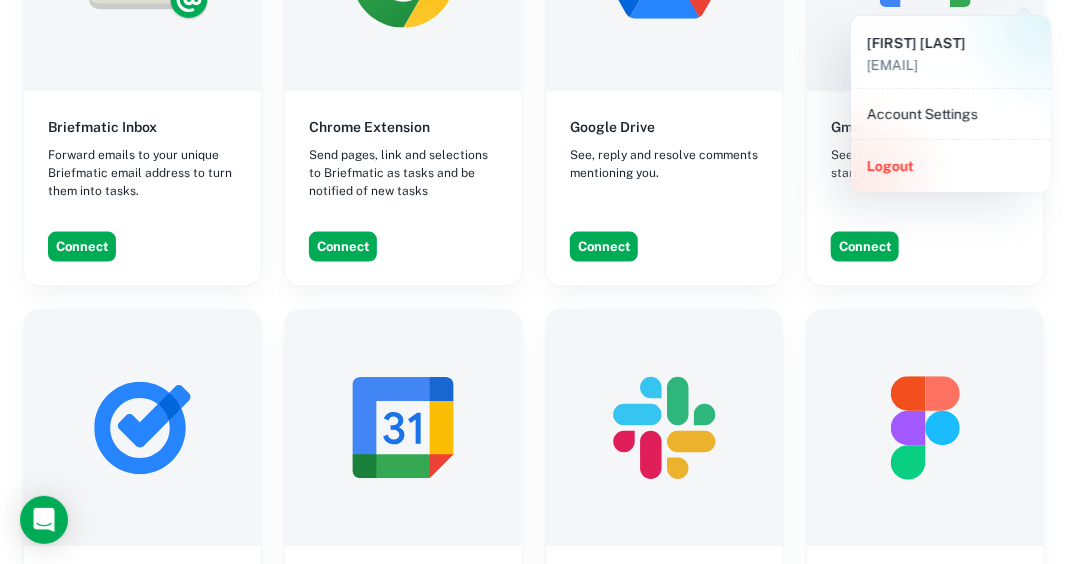 click on "Account Settings" at bounding box center [951, 114] 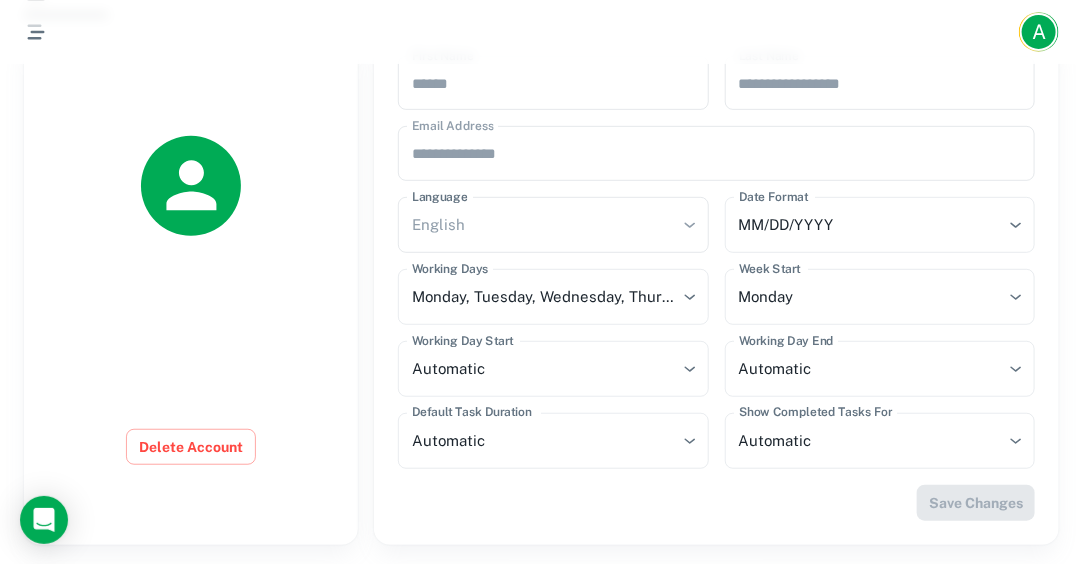 scroll, scrollTop: 0, scrollLeft: 0, axis: both 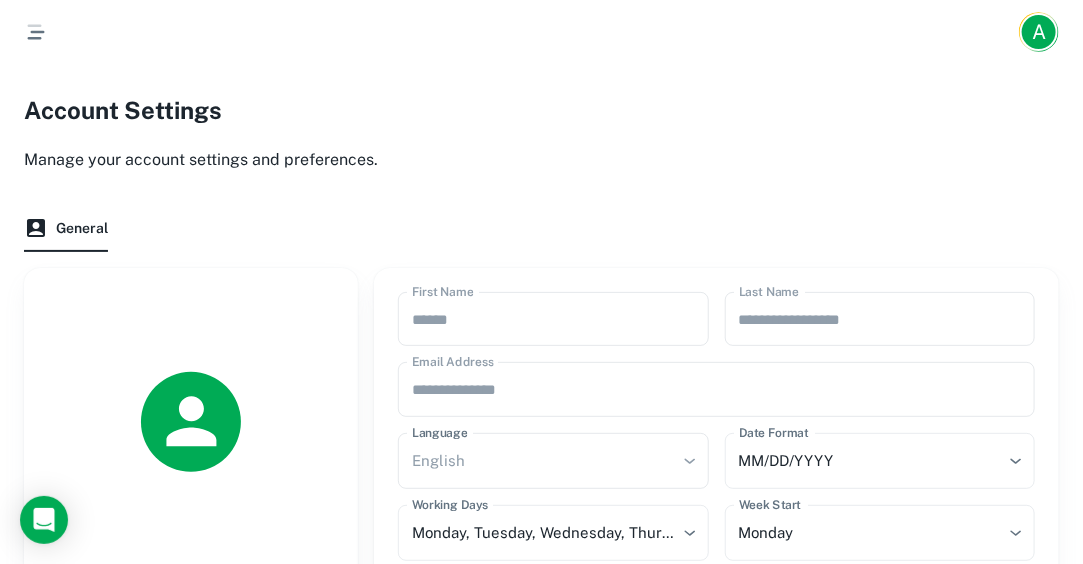click 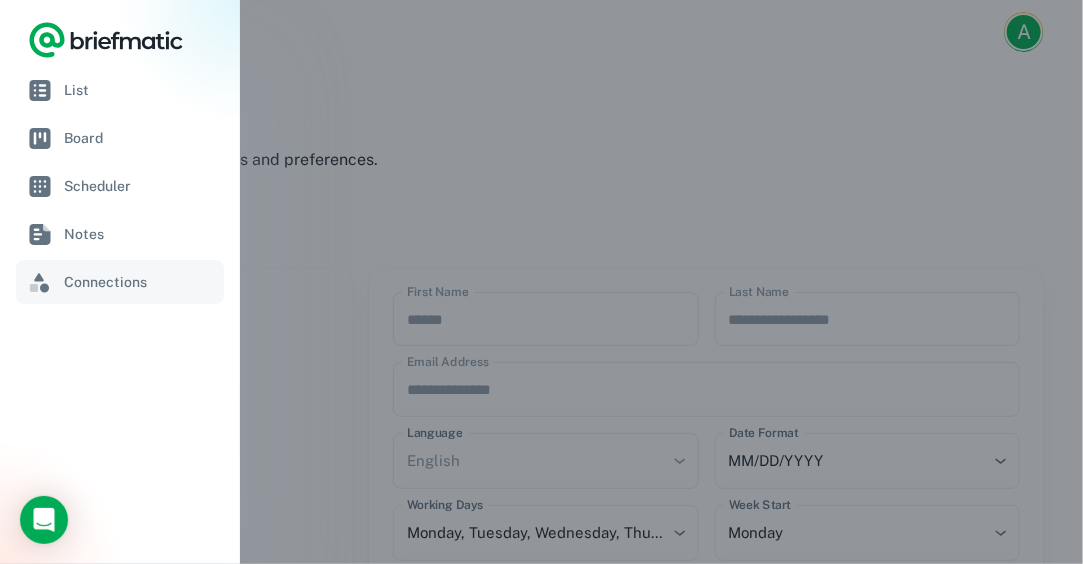 click on "Connections" at bounding box center [140, 282] 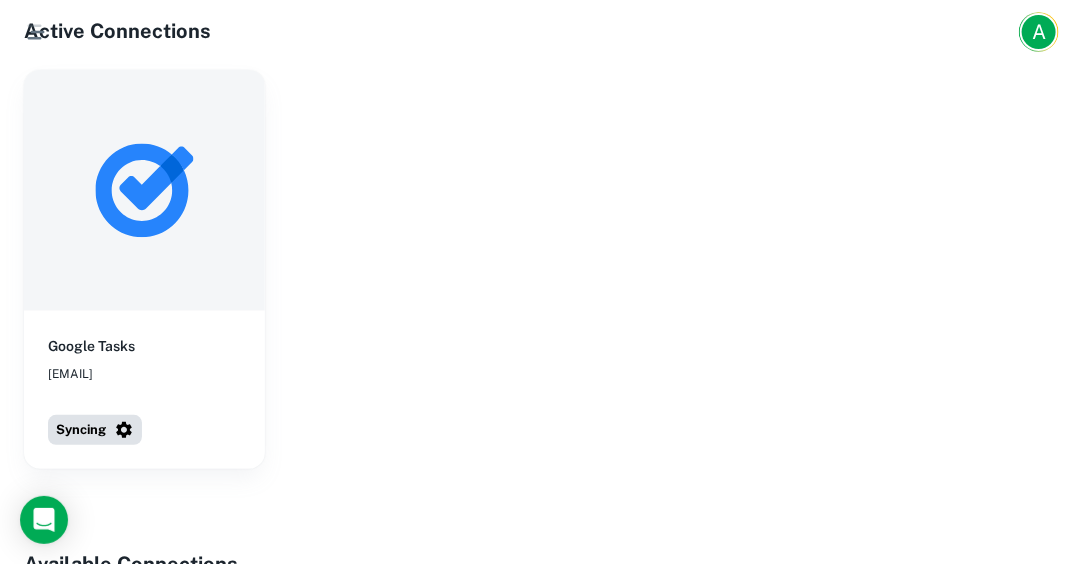 scroll, scrollTop: 0, scrollLeft: 0, axis: both 